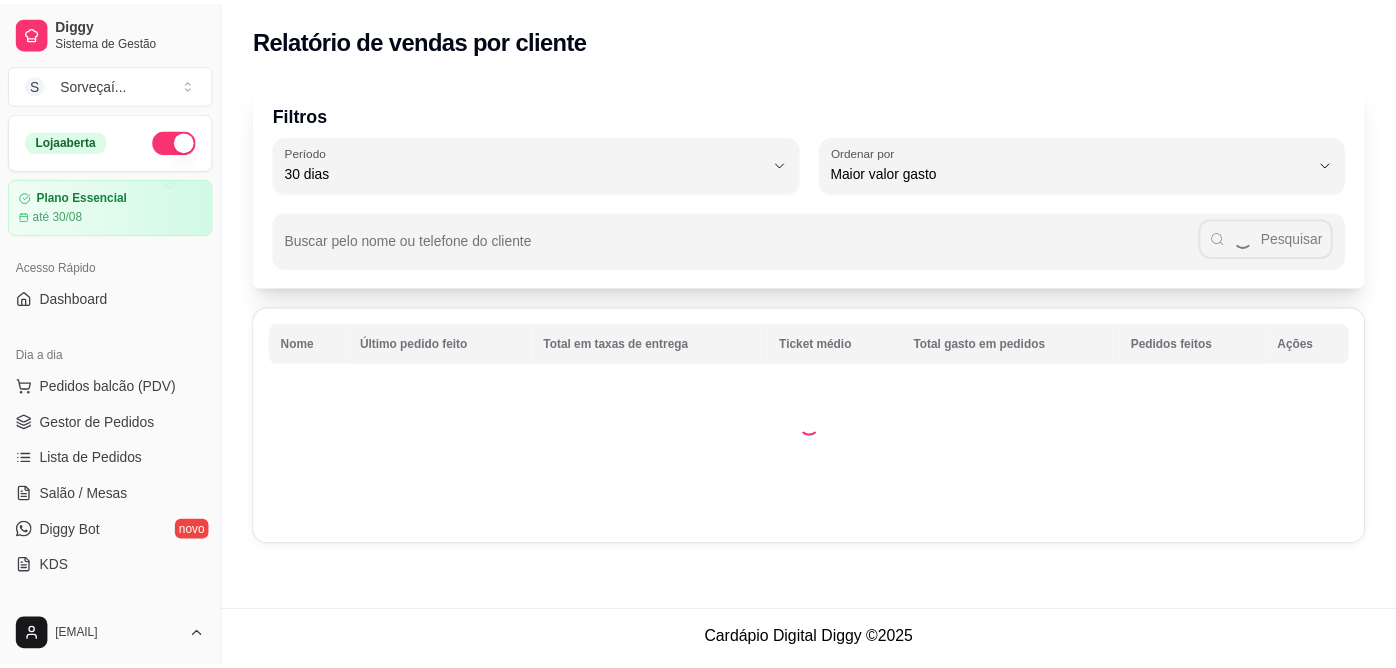 scroll, scrollTop: 0, scrollLeft: 0, axis: both 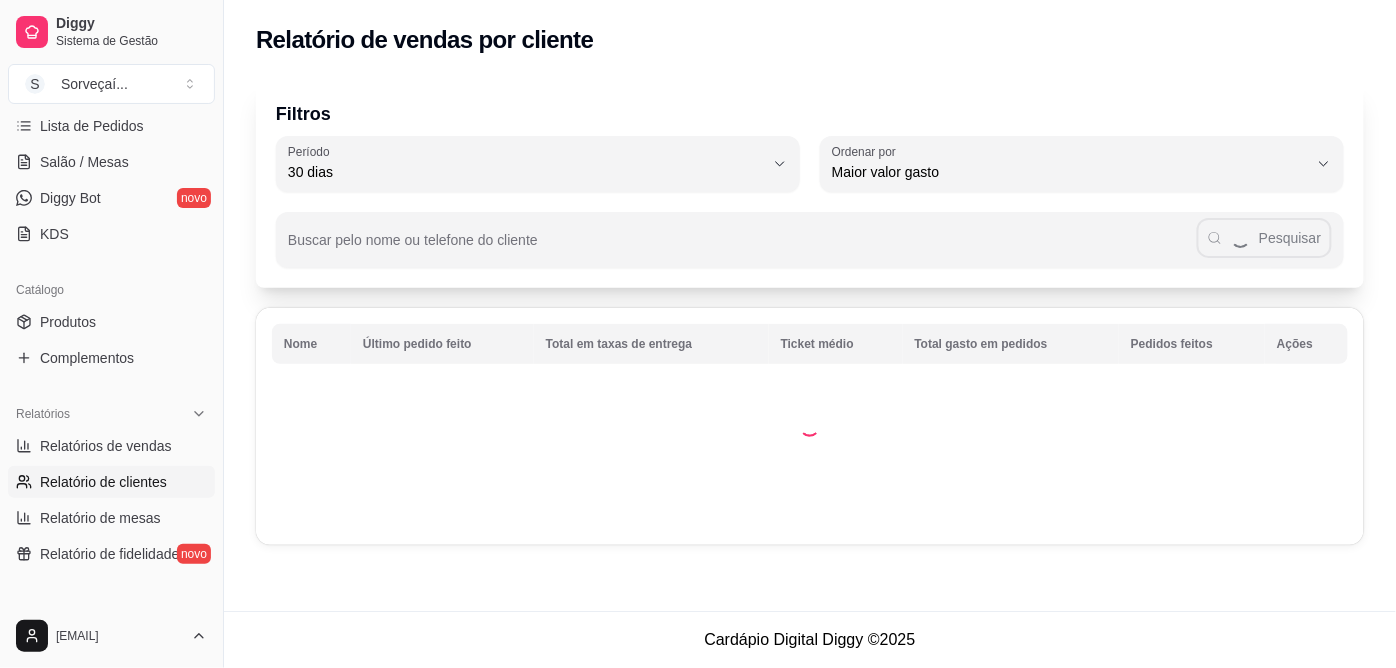 select on "ALL" 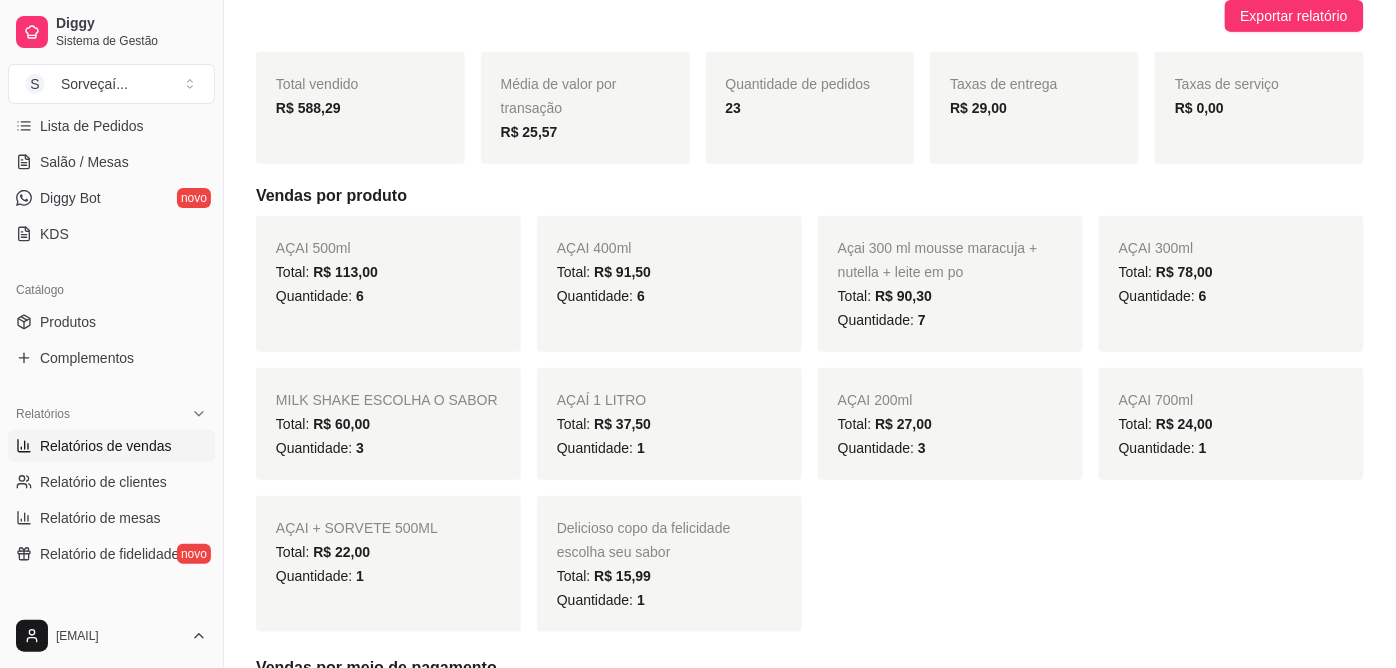 scroll, scrollTop: 111, scrollLeft: 0, axis: vertical 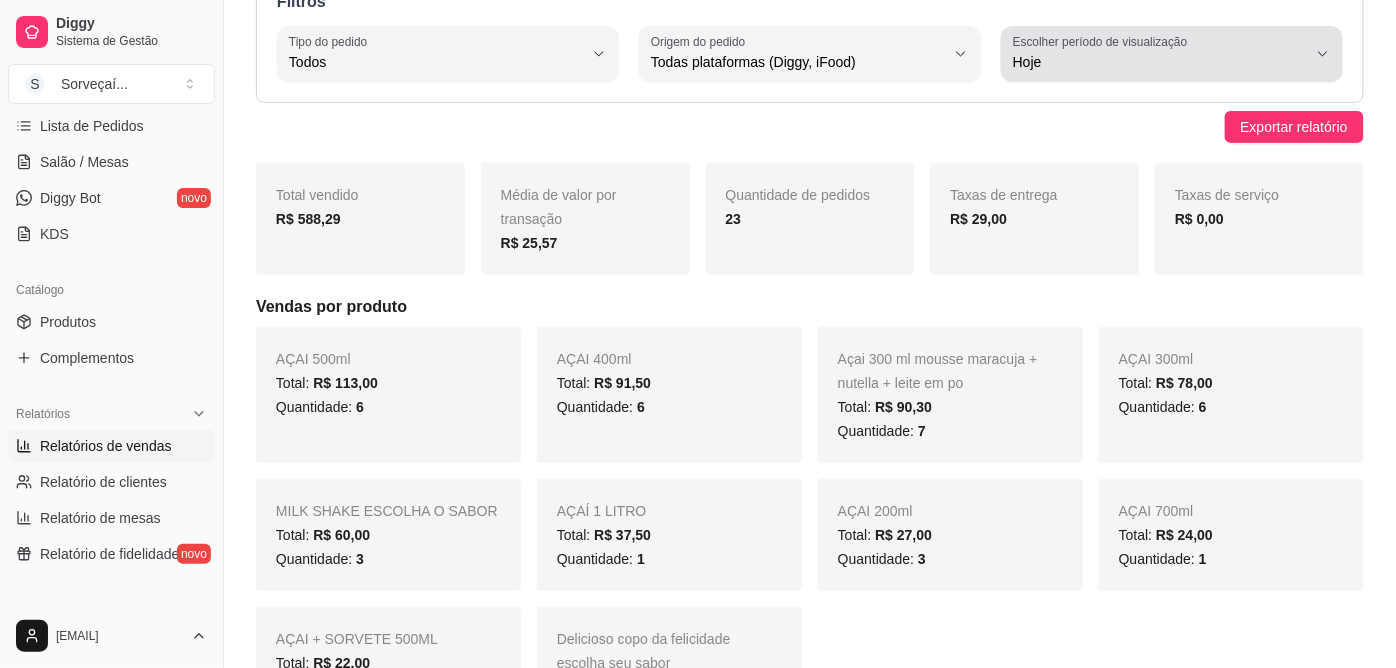 click on "Escolher período de visualização Hoje" at bounding box center [1172, 54] 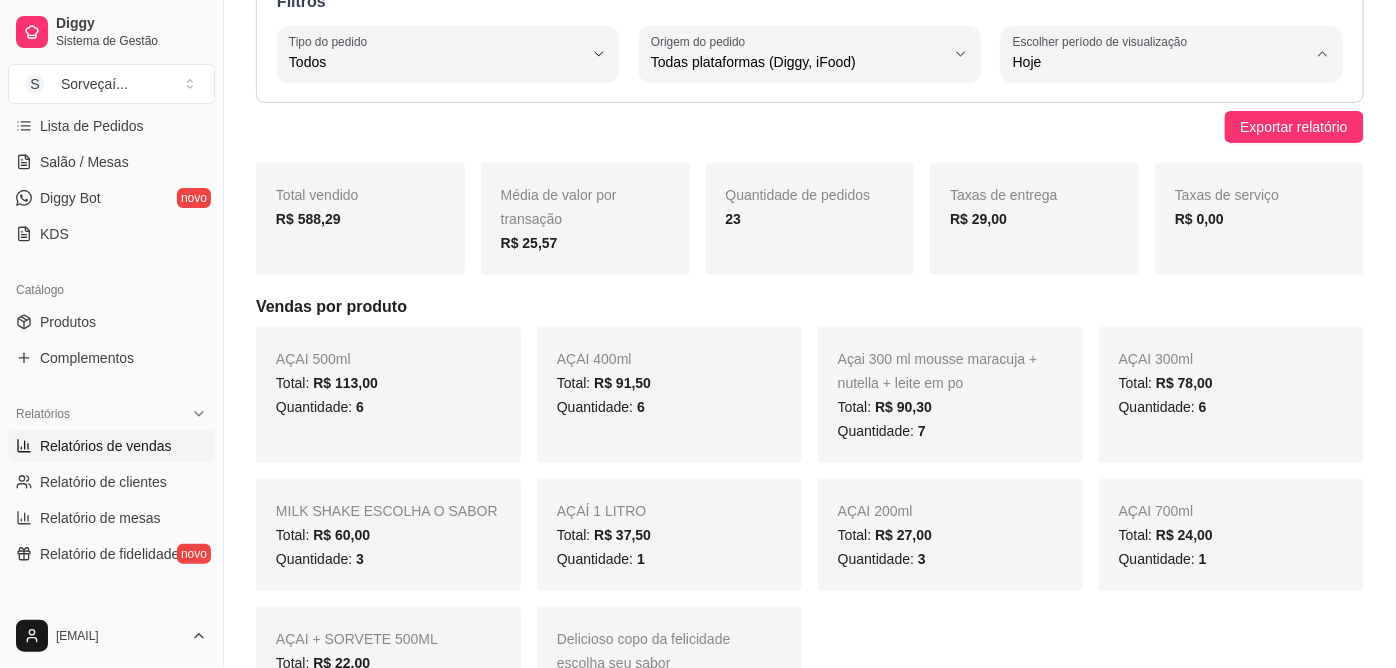 click on "Ontem" at bounding box center (1163, 142) 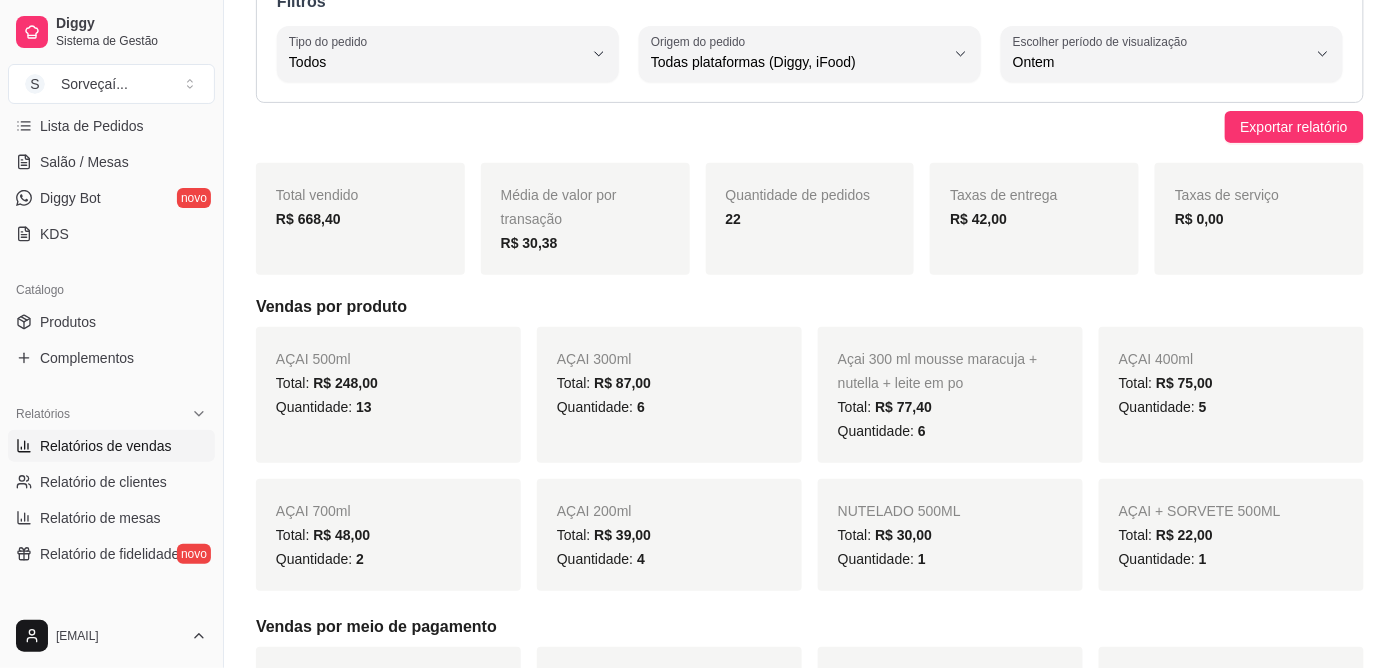 click on "Escolher período de visualização Ontem" at bounding box center (1172, 54) 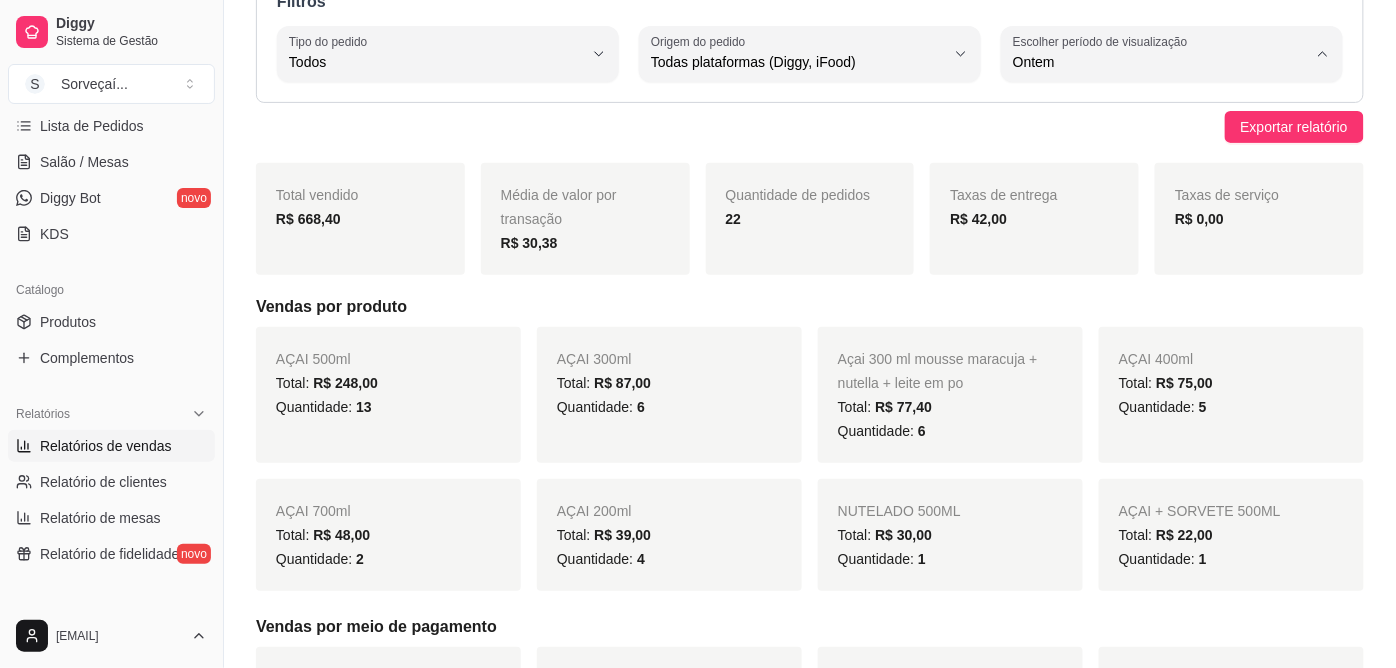 click on "Hoje" at bounding box center [1163, 109] 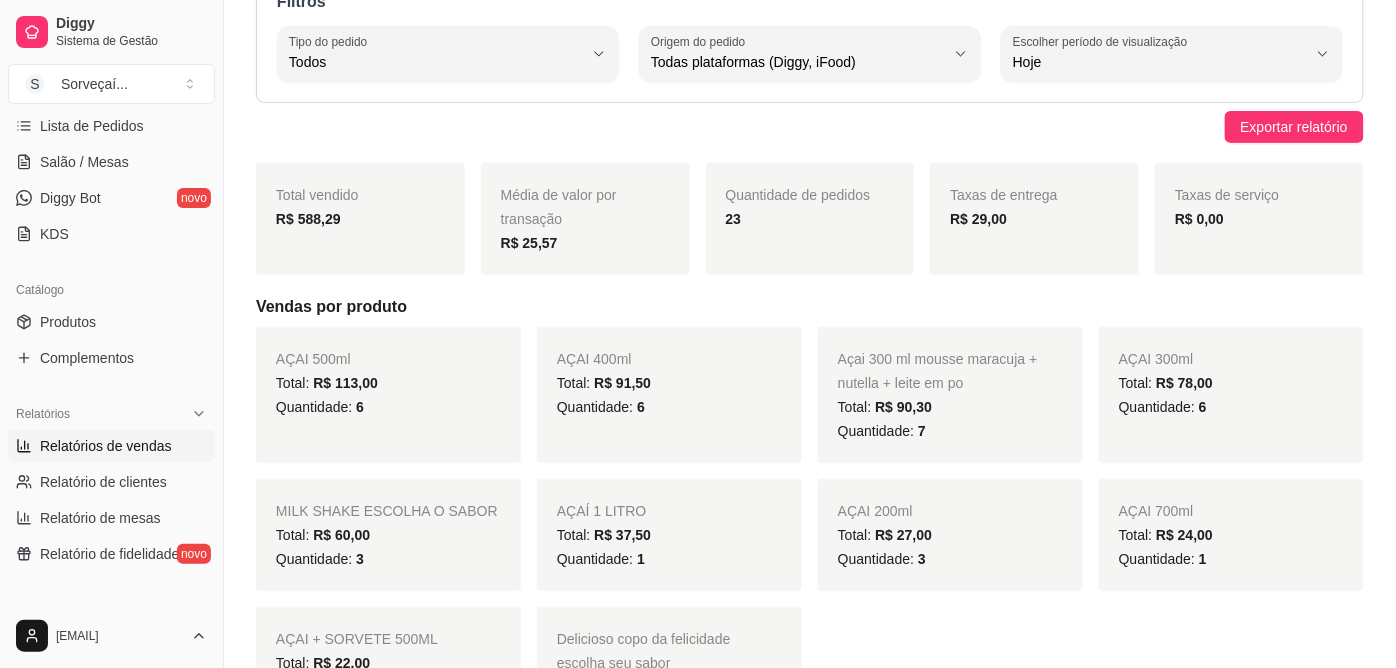 scroll, scrollTop: 0, scrollLeft: 0, axis: both 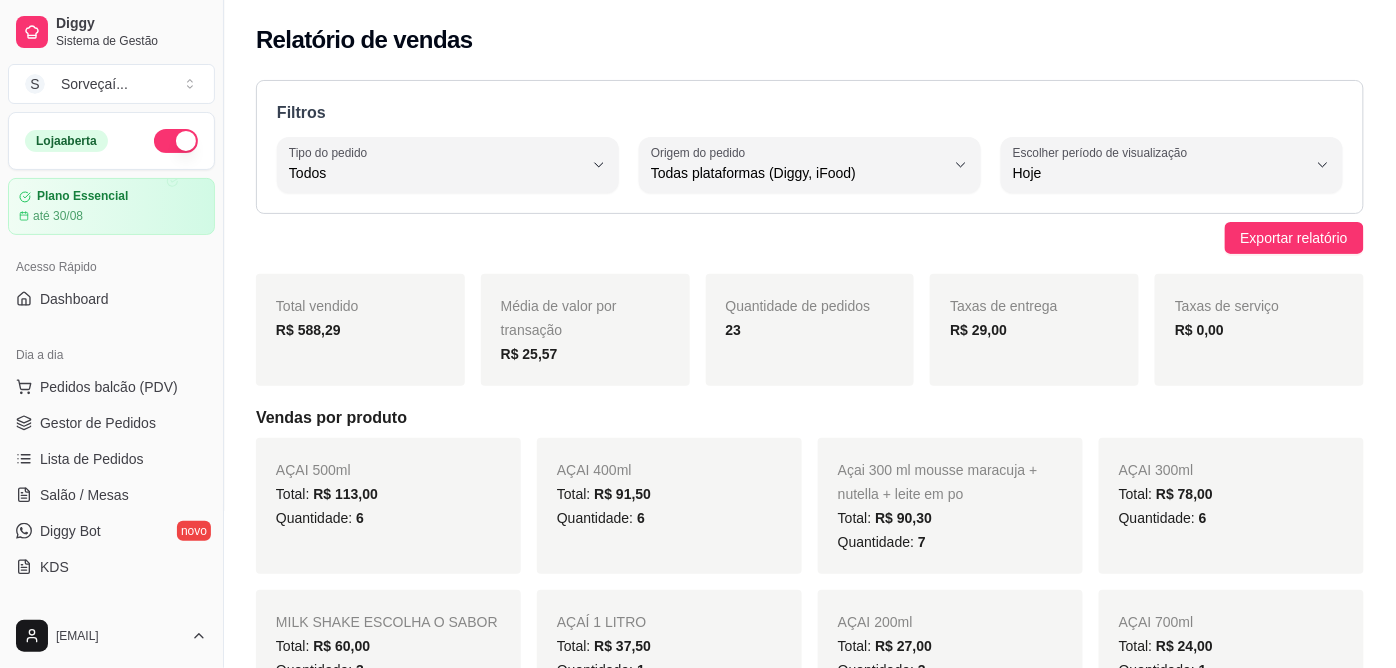 click on "Pedidos balcão (PDV) Gestor de Pedidos Lista de Pedidos Salão / Mesas Diggy Bot novo KDS" at bounding box center [111, 477] 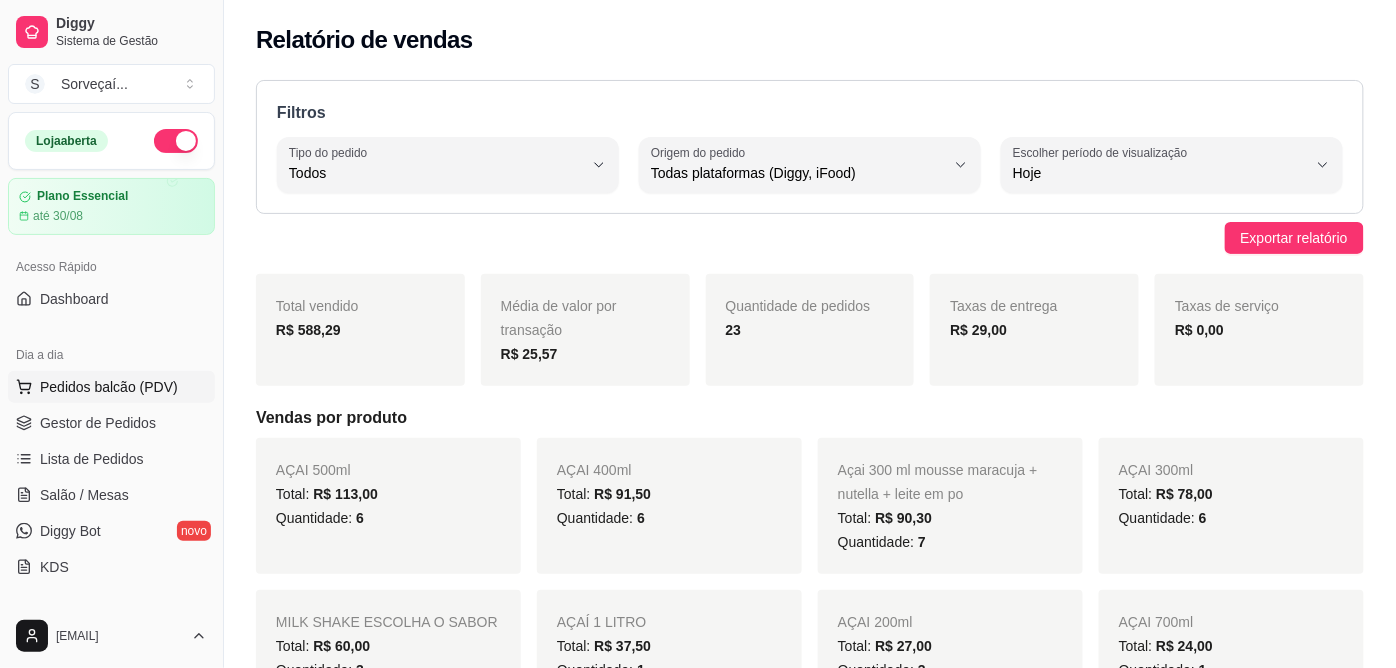 click on "Pedidos balcão (PDV)" at bounding box center (111, 387) 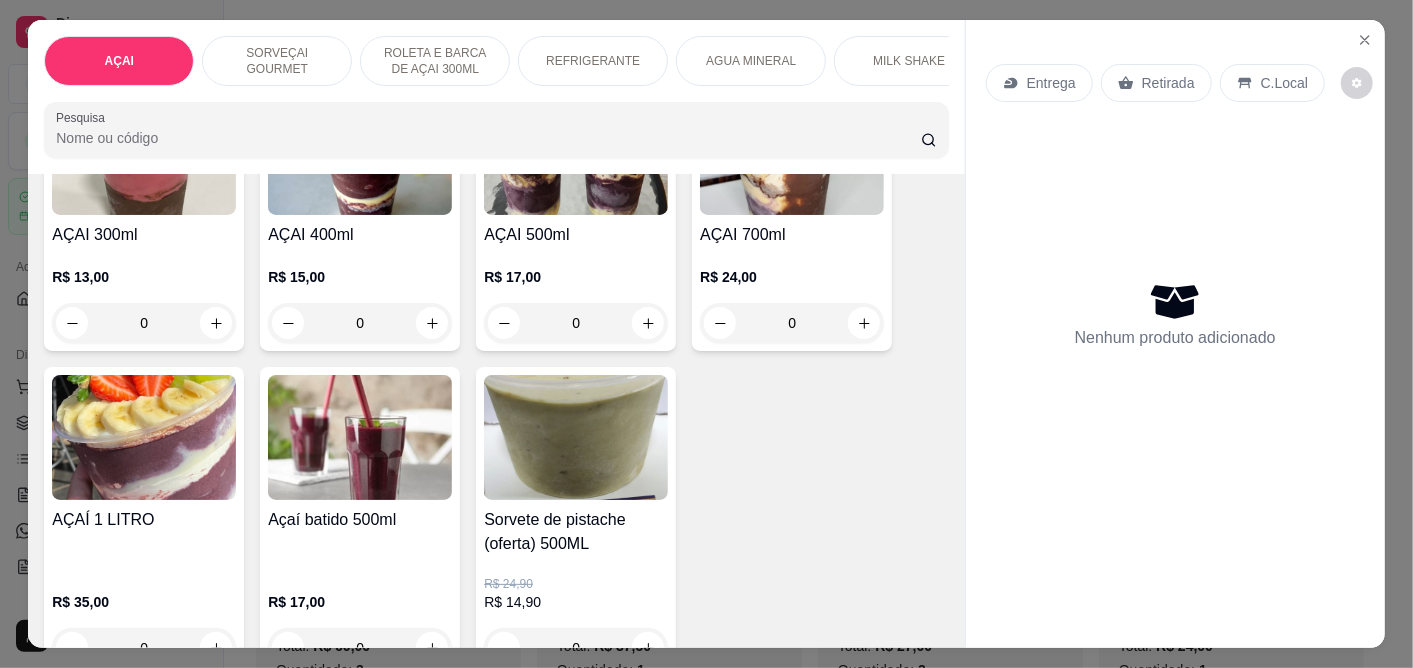 scroll, scrollTop: 333, scrollLeft: 0, axis: vertical 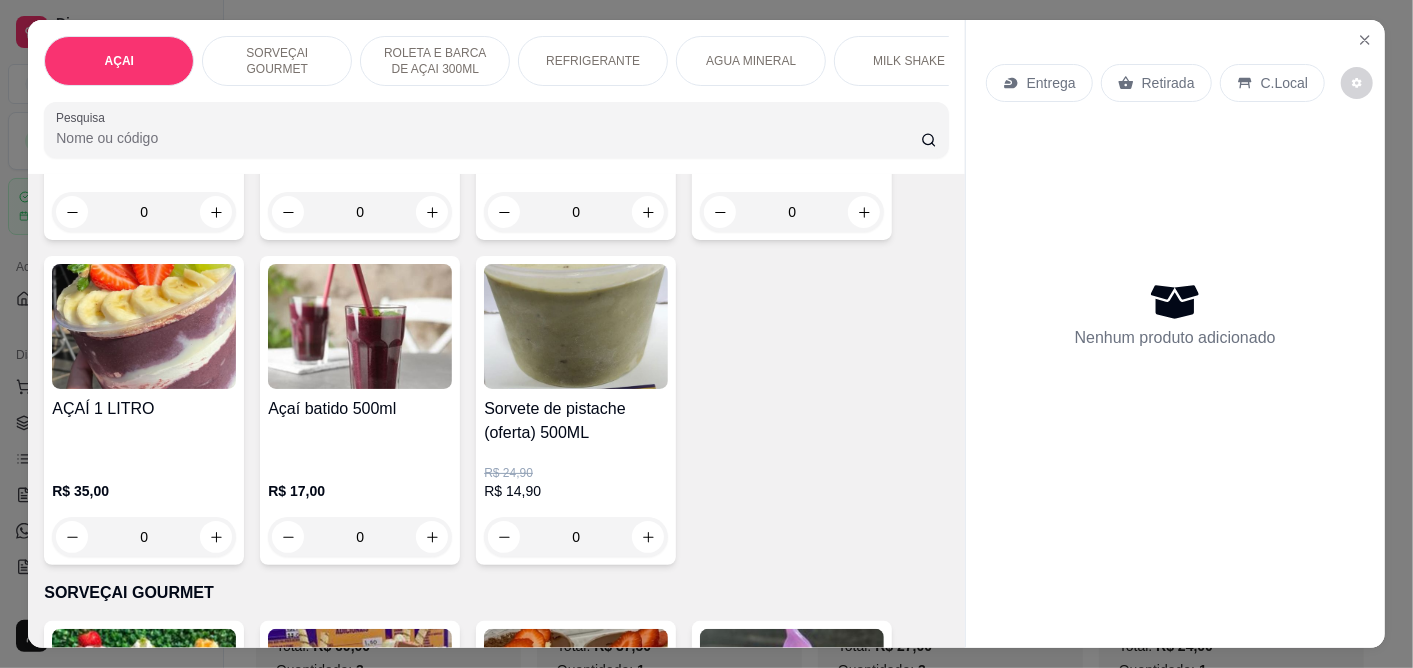 click on "0" at bounding box center [144, 537] 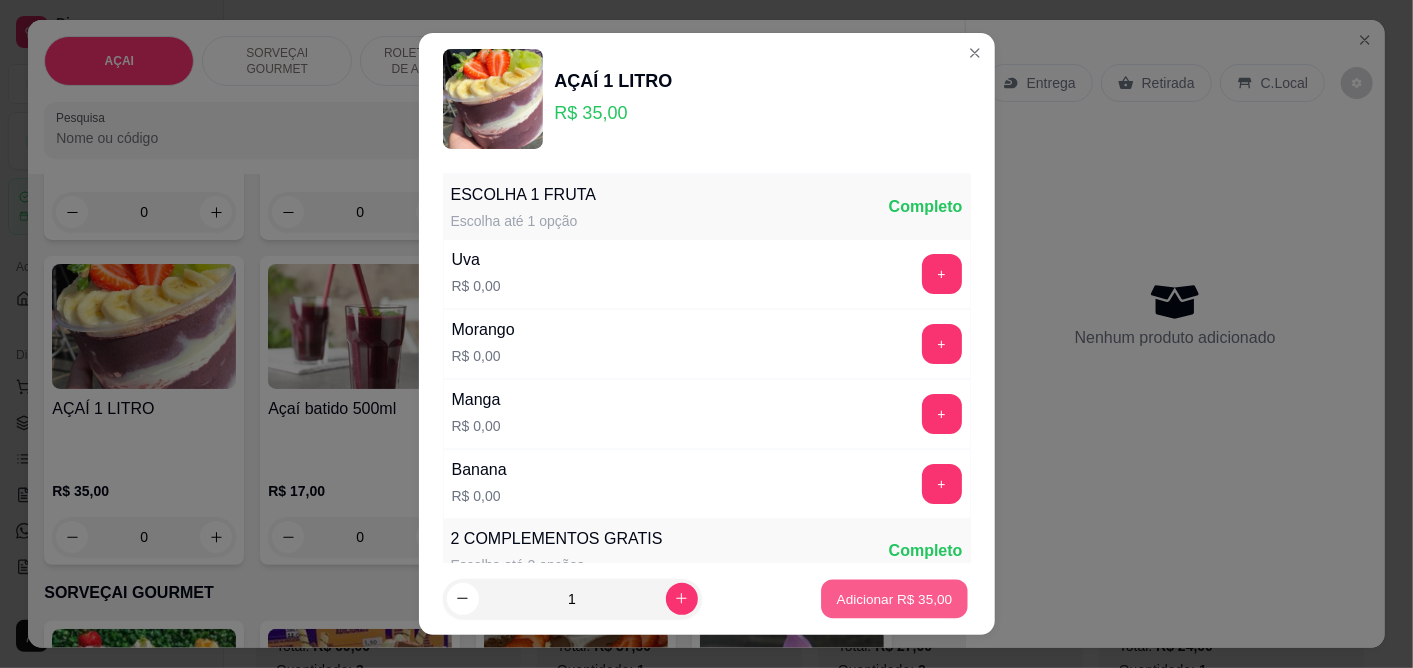 click on "Adicionar   R$ 35,00" at bounding box center [895, 598] 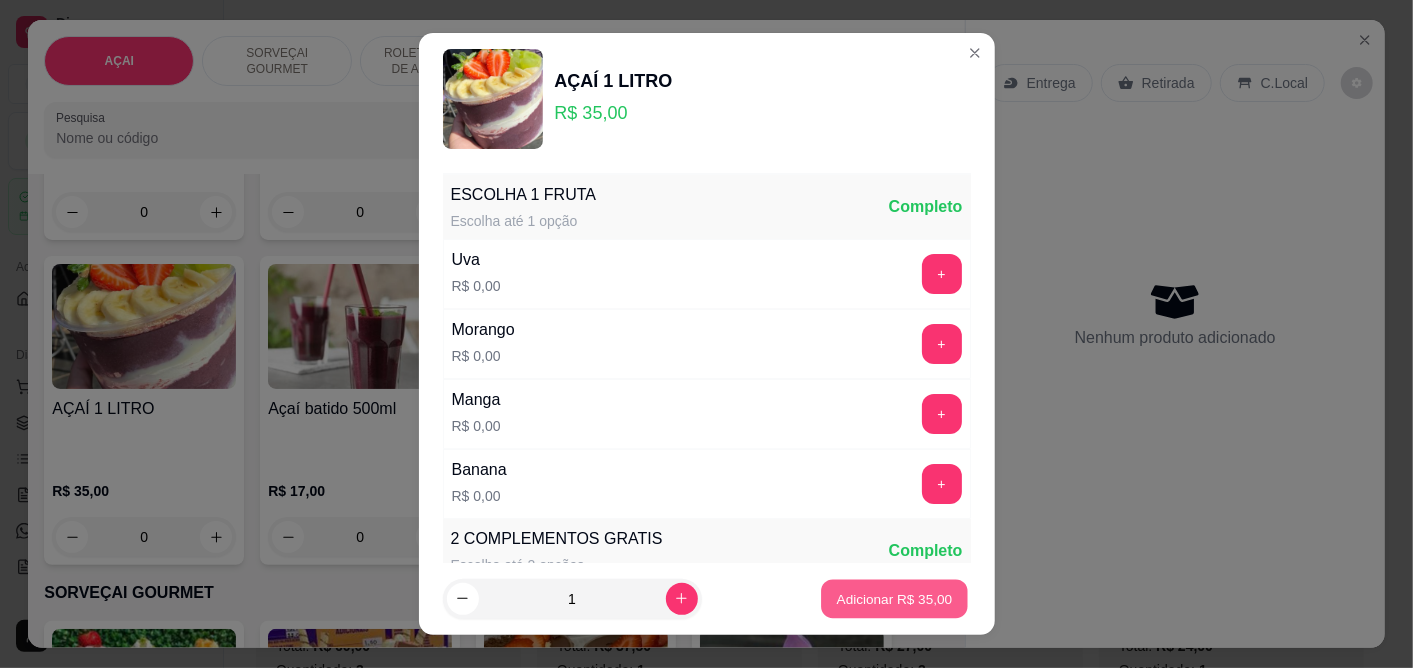 type on "1" 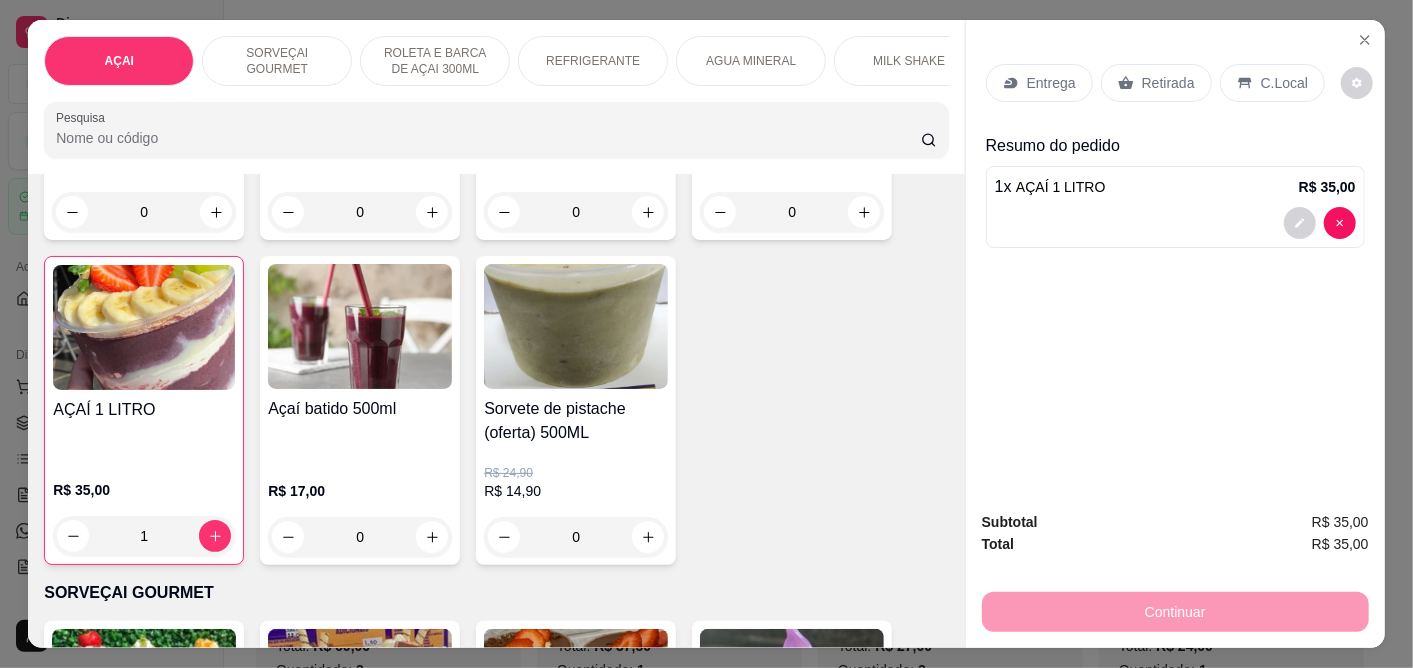 scroll, scrollTop: 222, scrollLeft: 0, axis: vertical 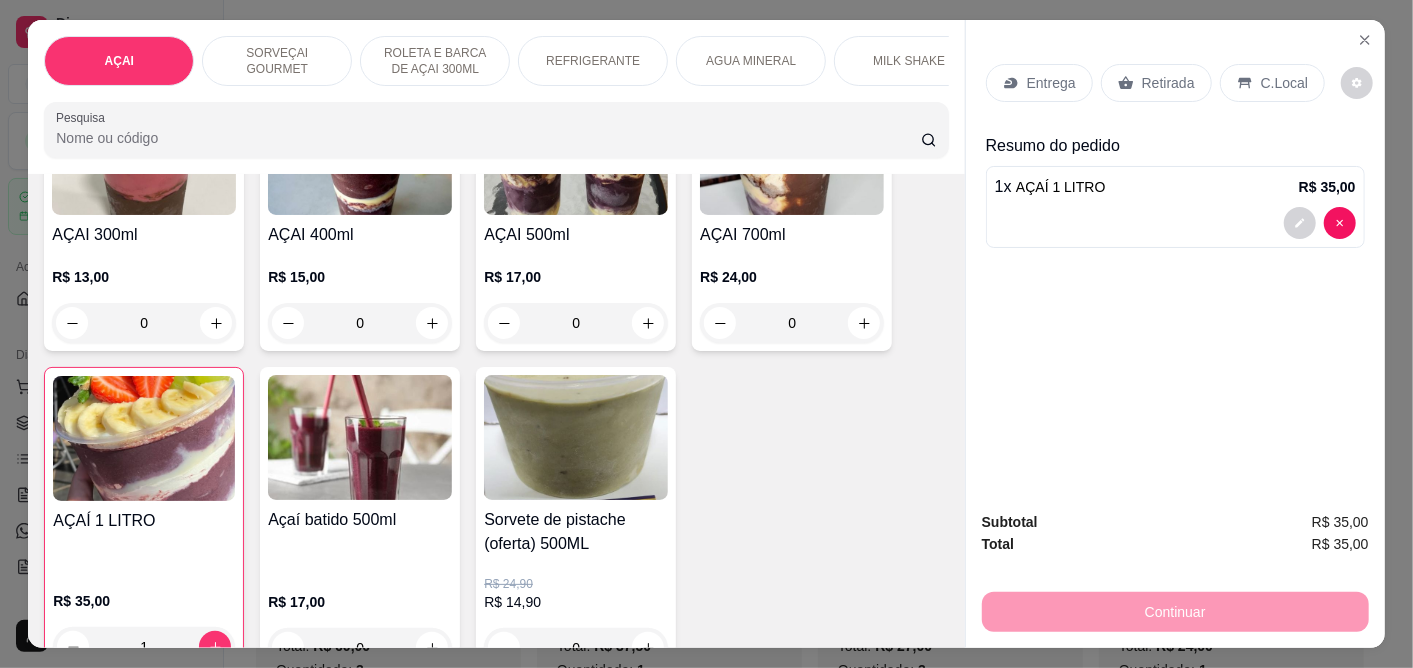 click on "0" at bounding box center [360, 323] 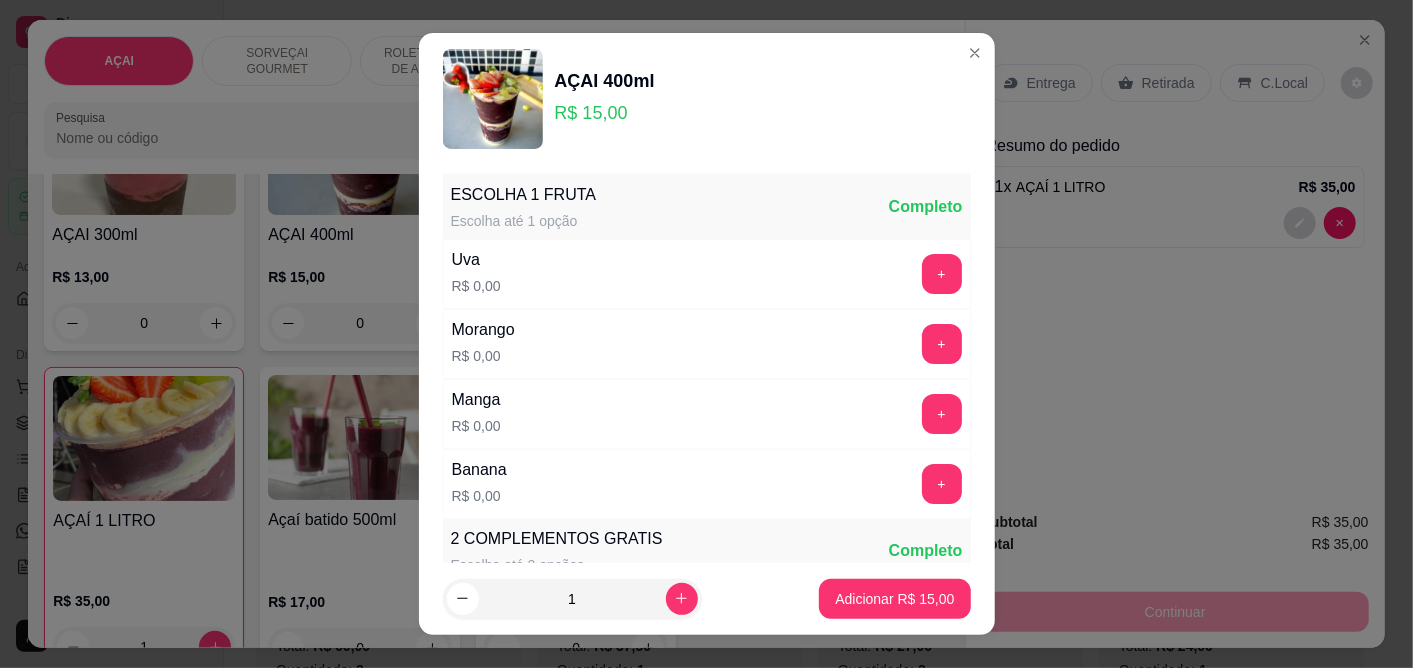 click on "1 Adicionar   R$ 15,00" at bounding box center [707, 599] 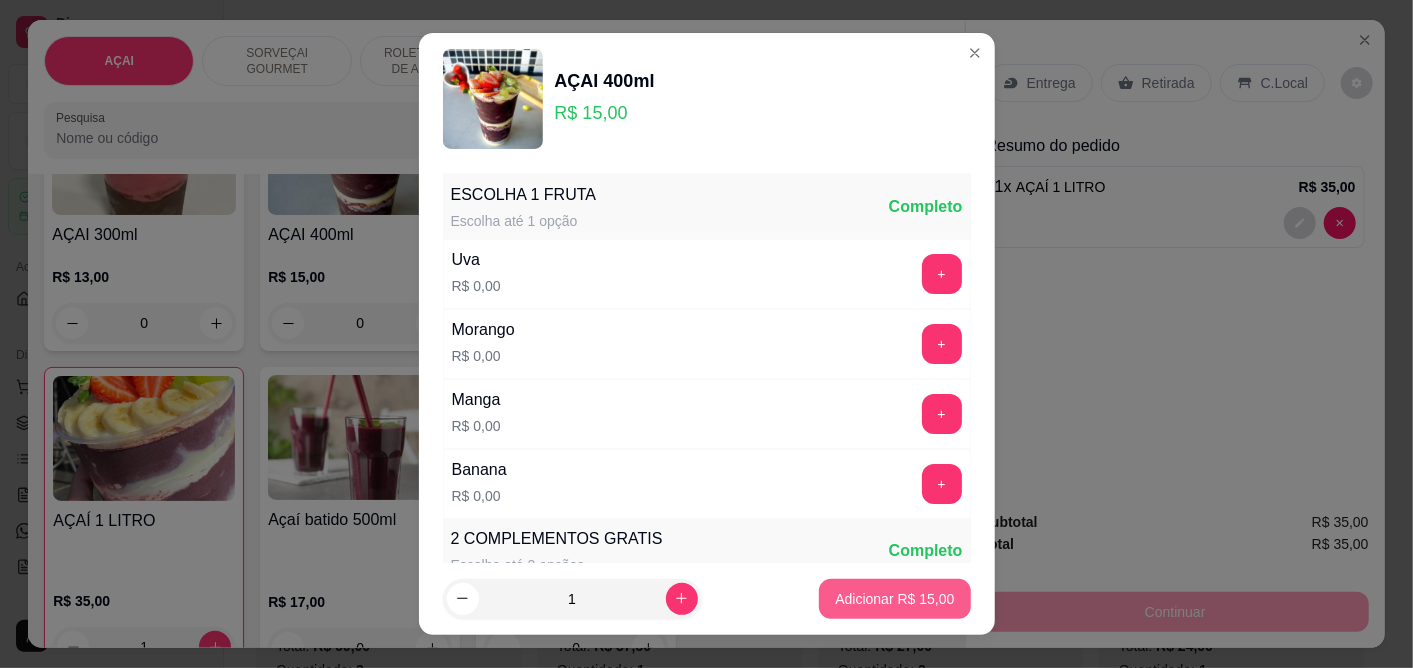 click on "Adicionar   R$ 15,00" at bounding box center (894, 599) 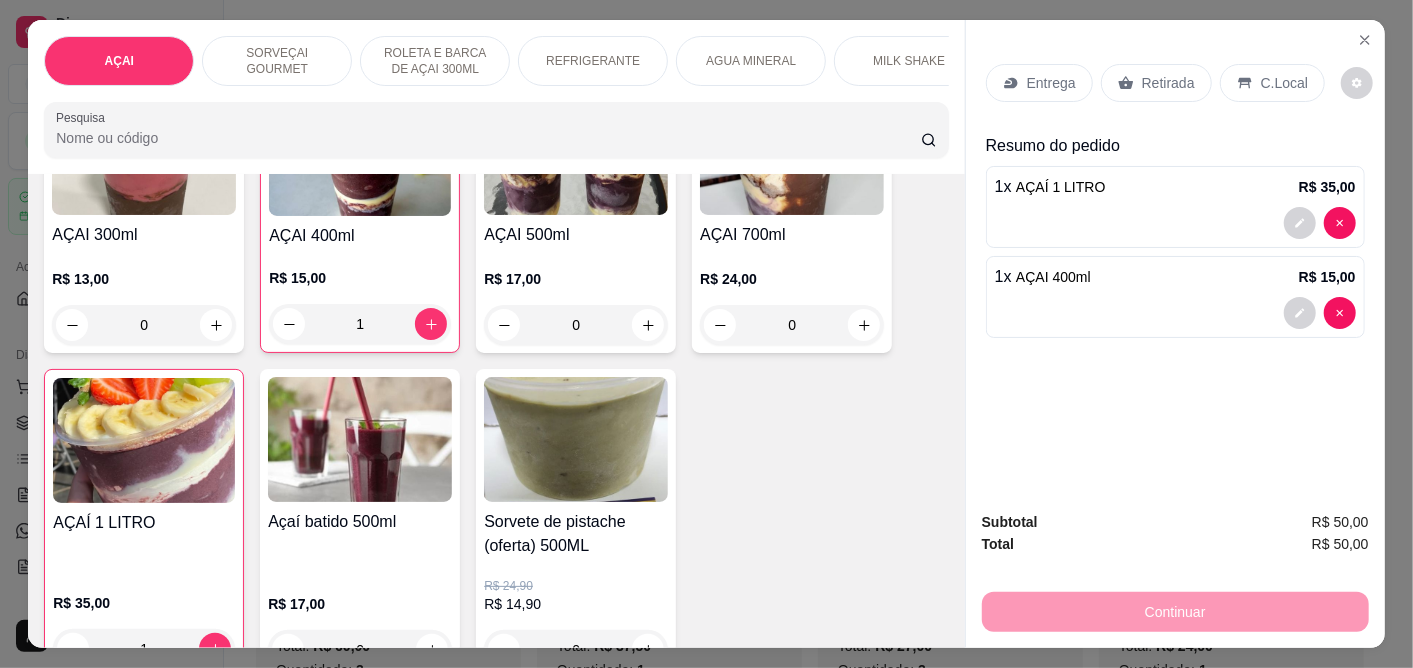 click on "C.Local" at bounding box center (1284, 83) 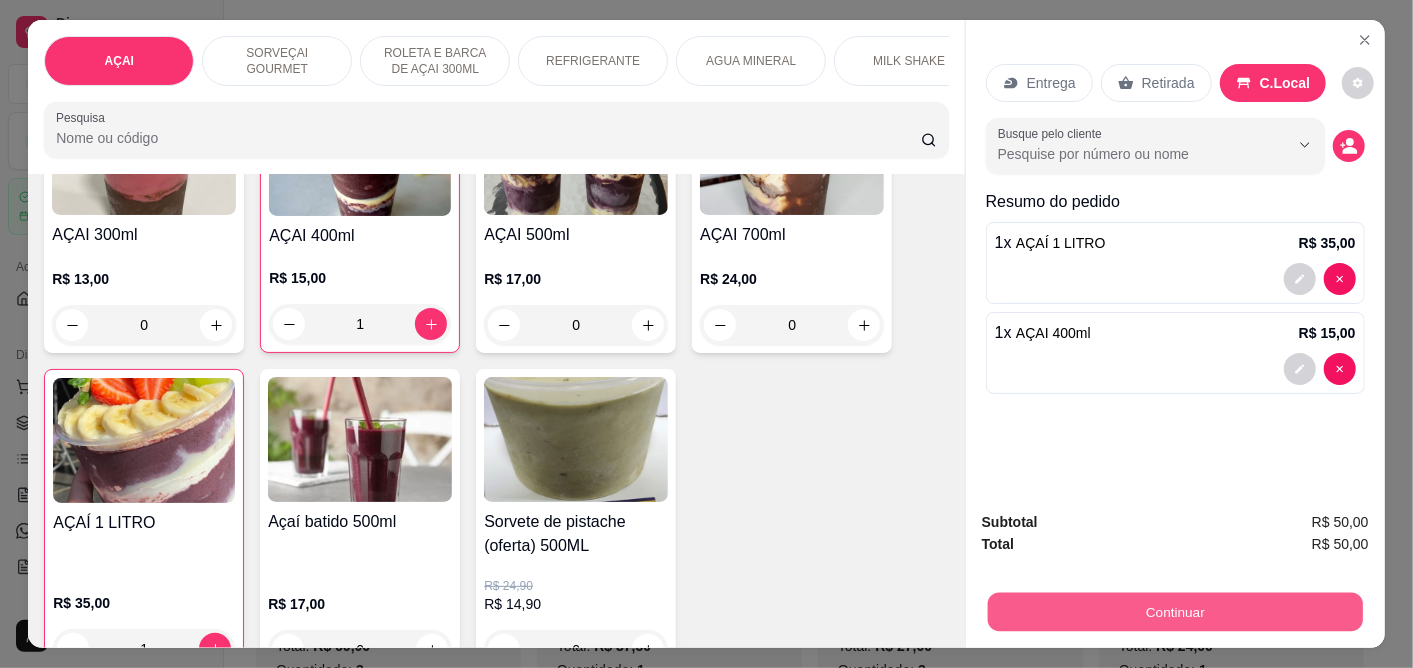 click on "Continuar" at bounding box center (1175, 612) 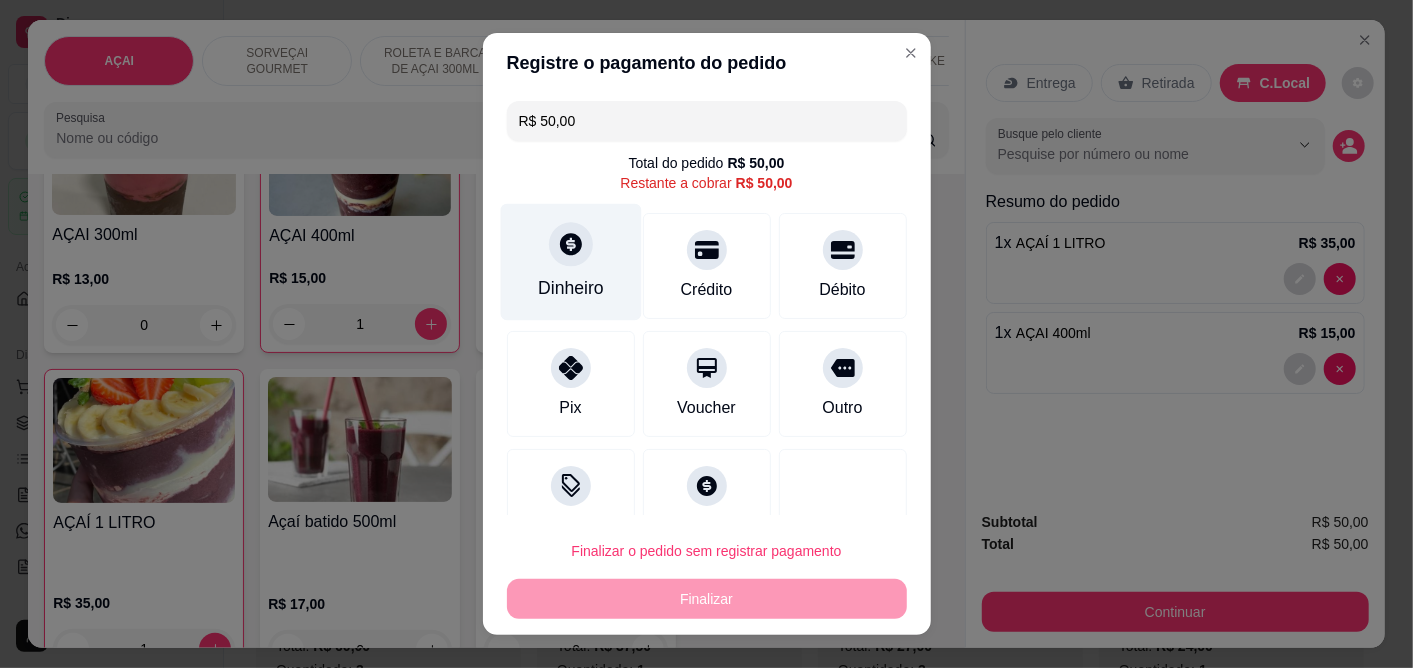 click on "Dinheiro" at bounding box center (571, 289) 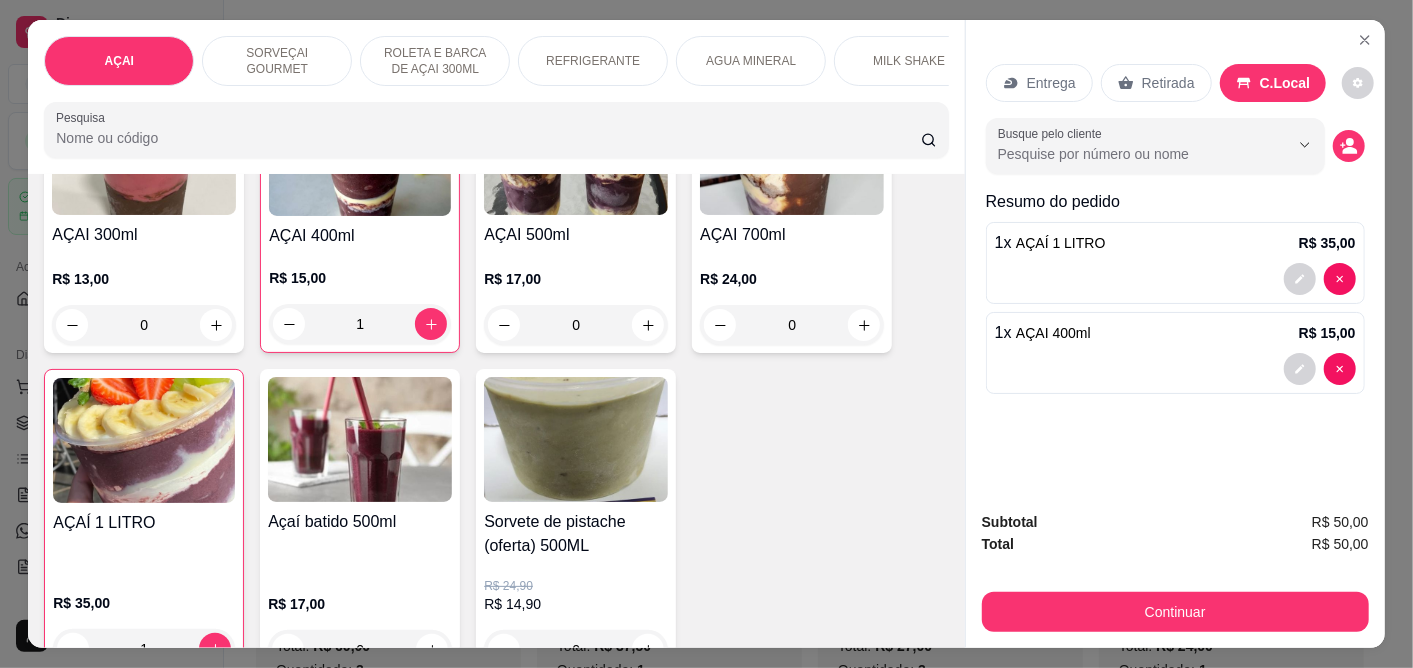 scroll, scrollTop: 444, scrollLeft: 0, axis: vertical 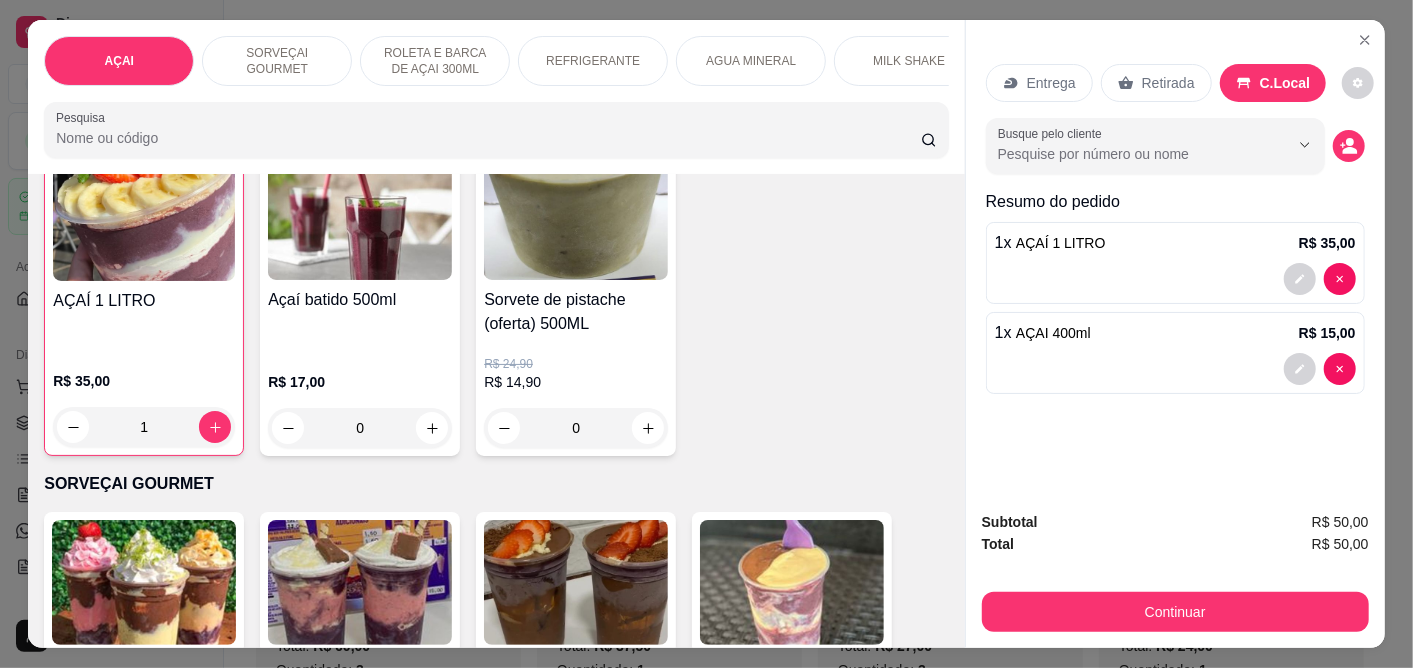 click at bounding box center [576, 217] 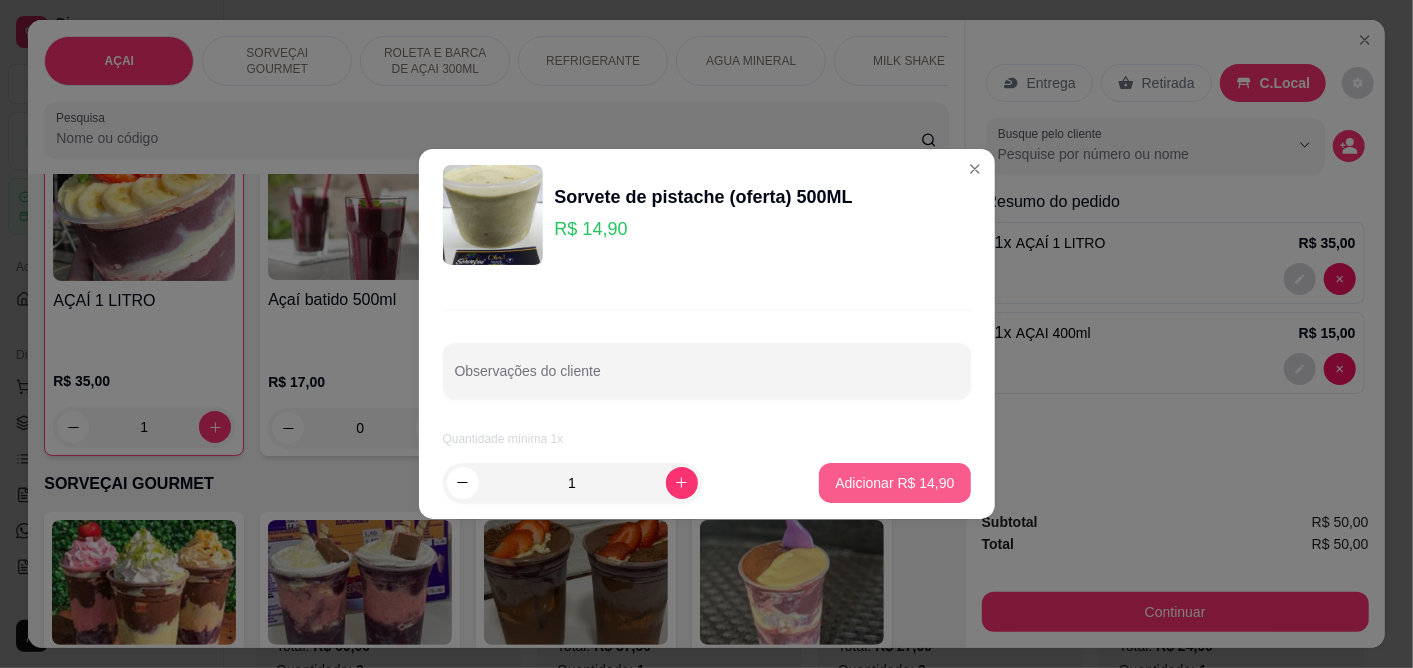 click on "Adicionar   R$ 14,90" at bounding box center [894, 483] 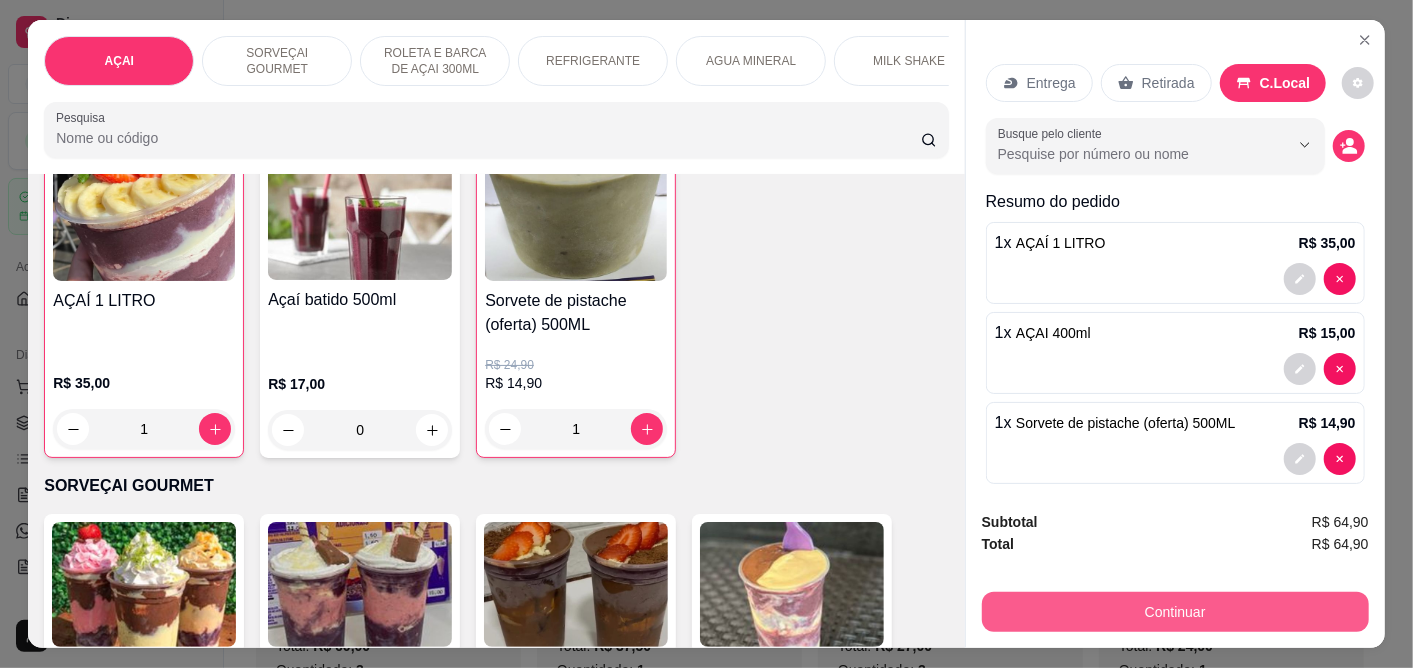 click on "Continuar" at bounding box center [1175, 612] 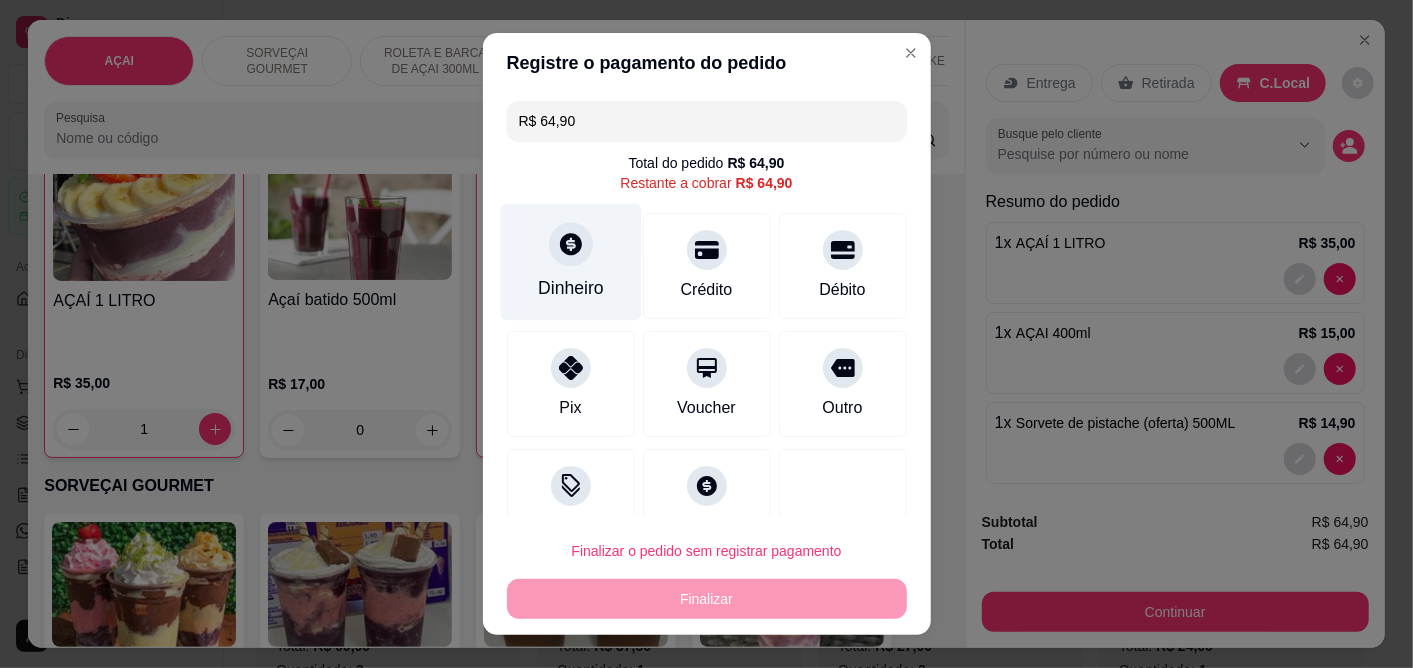 click on "Dinheiro" at bounding box center (570, 262) 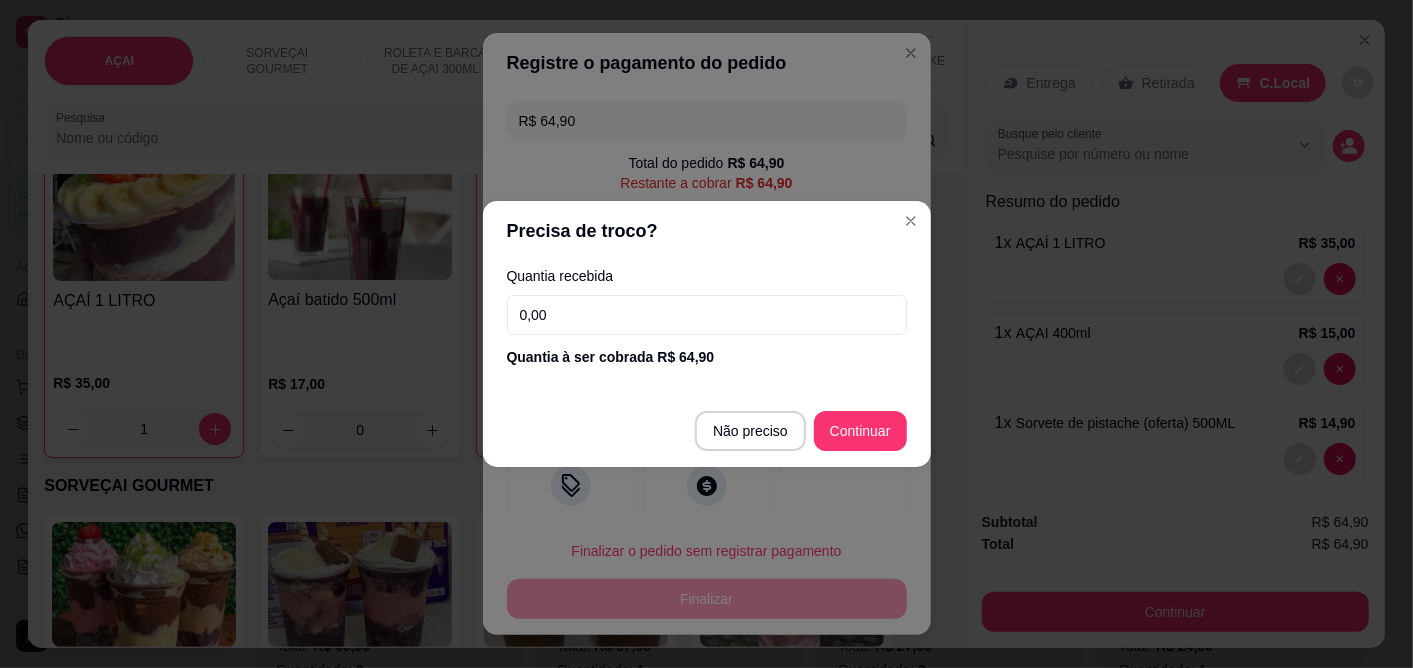click on "Não preciso Continuar" at bounding box center [707, 431] 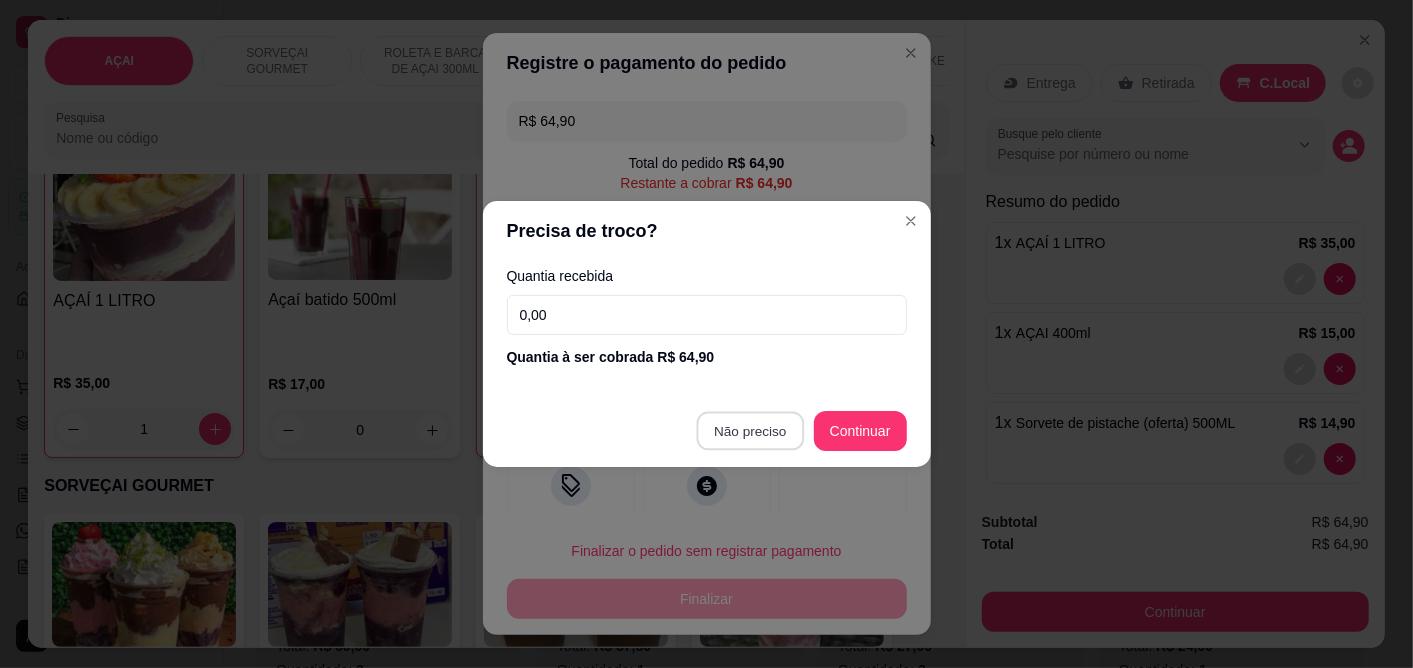 type on "R$ 0,00" 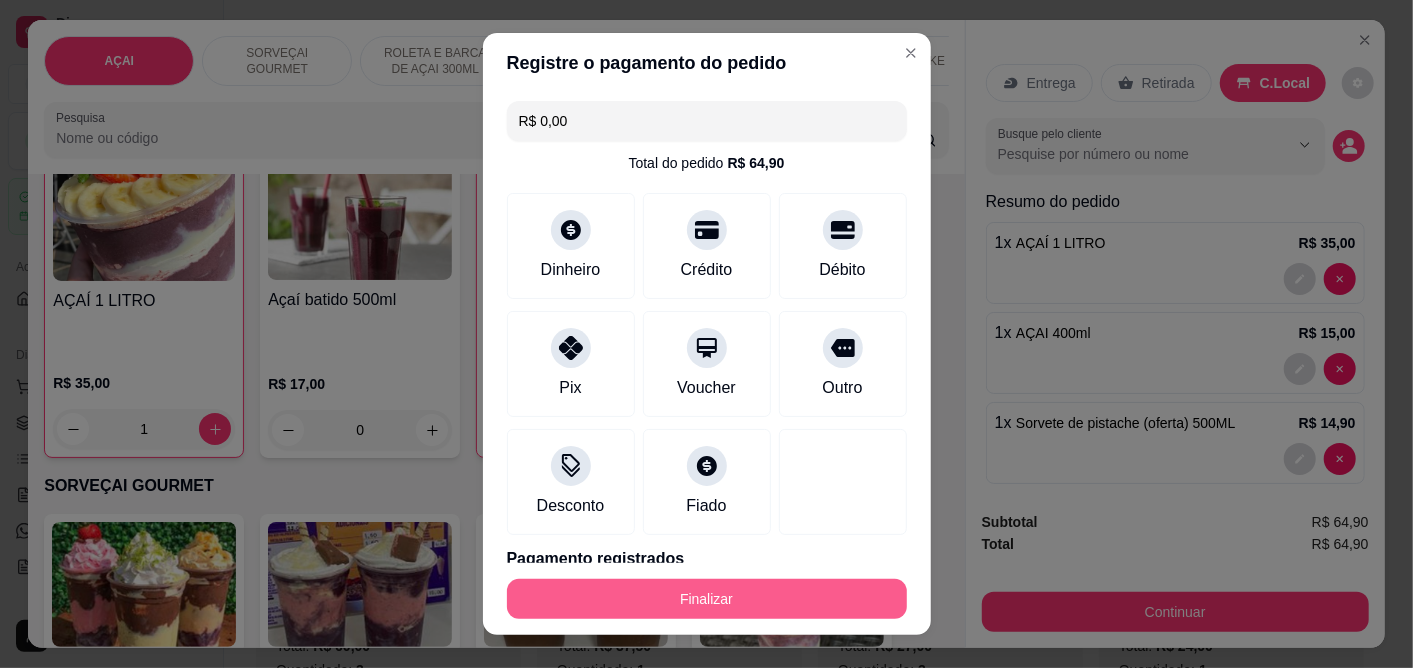 click on "Finalizar" at bounding box center (707, 599) 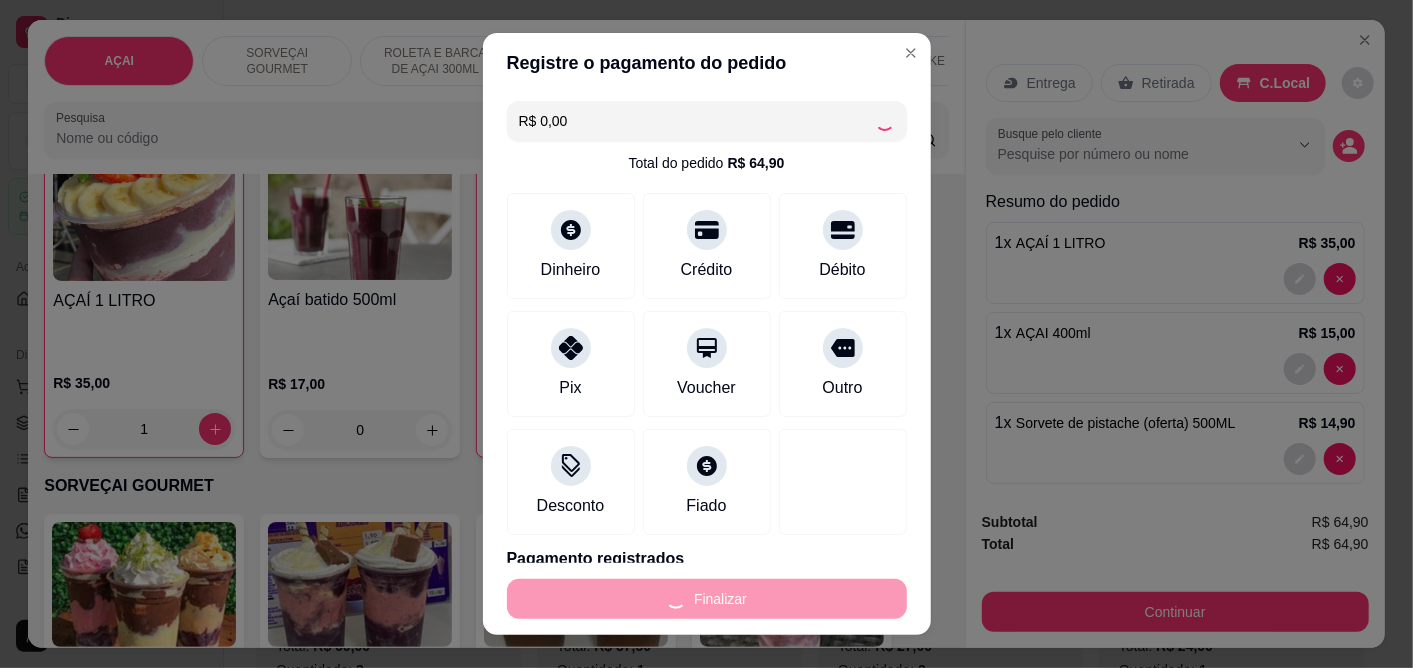 type on "0" 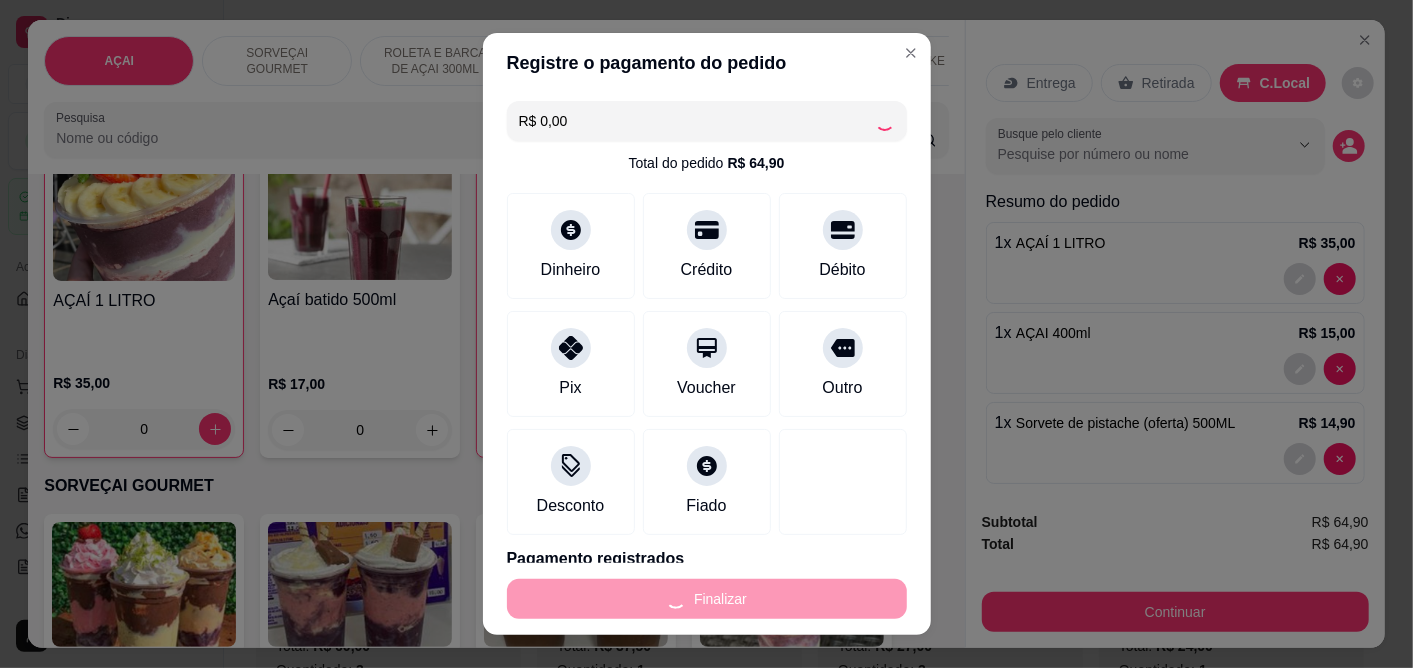 type on "-R$ 64,90" 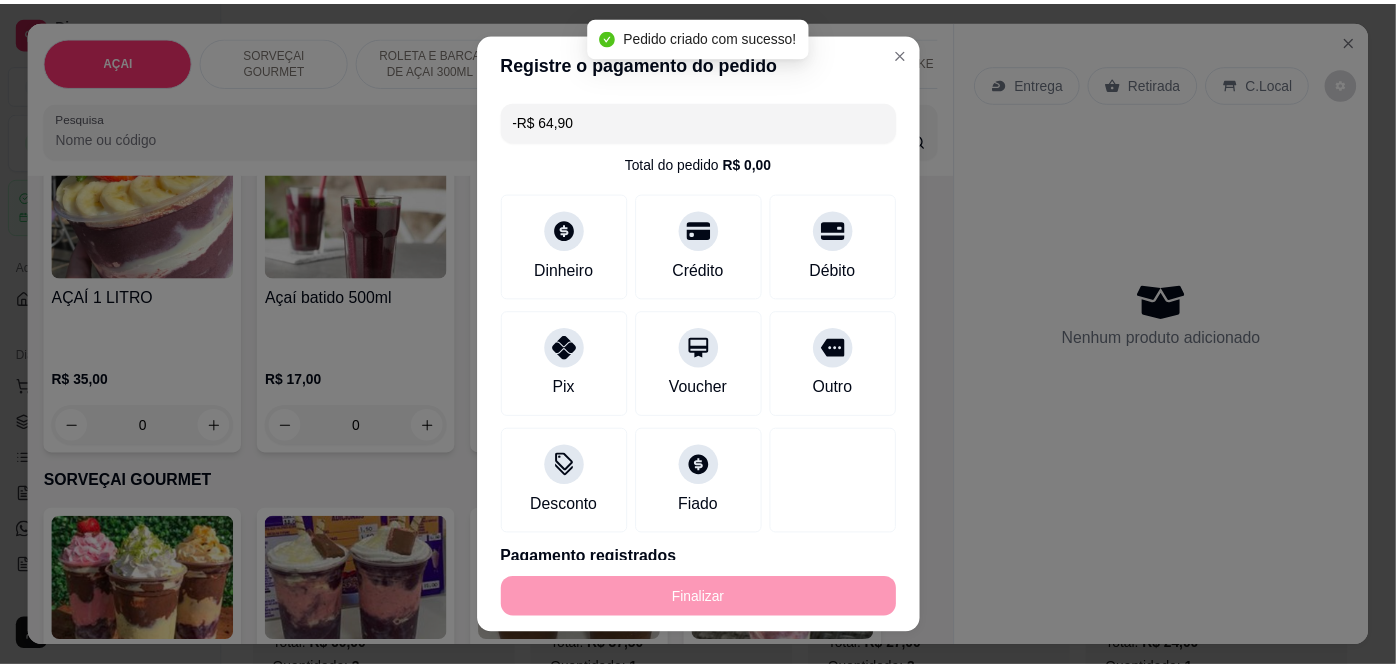scroll, scrollTop: 441, scrollLeft: 0, axis: vertical 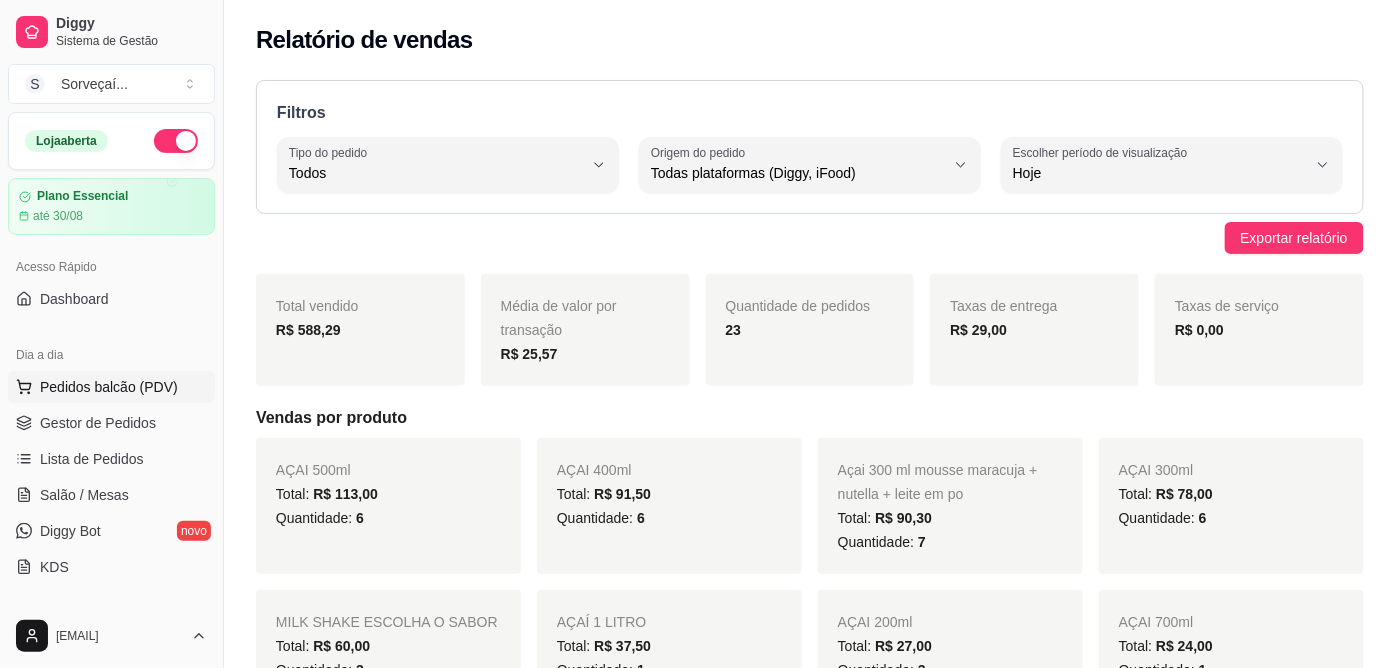 click on "Pedidos balcão (PDV)" at bounding box center [111, 387] 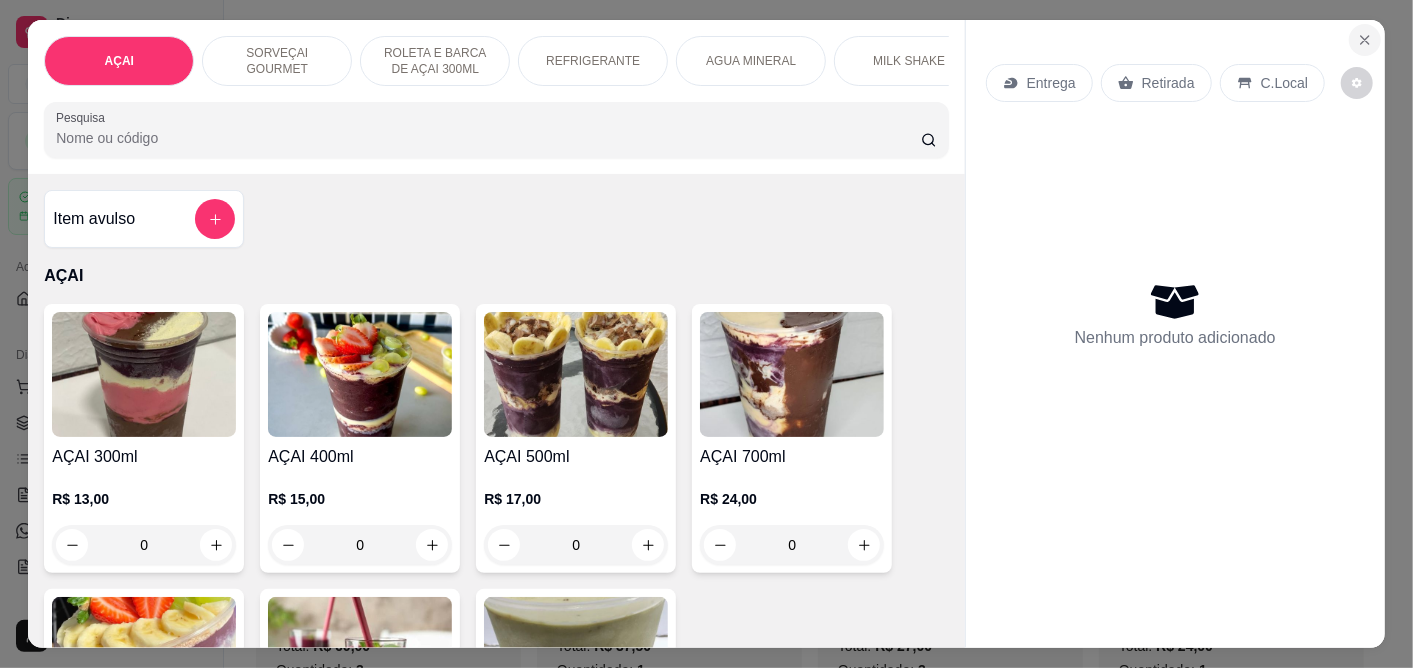 click at bounding box center [1365, 40] 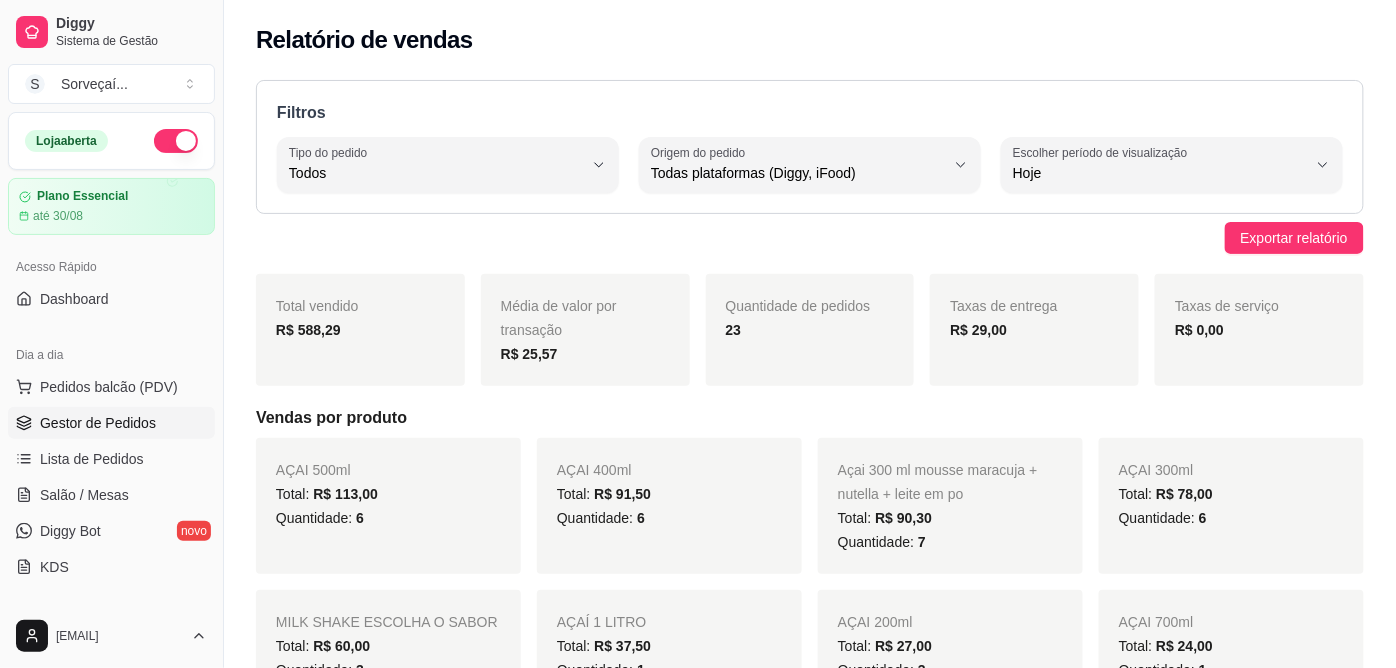 click on "Gestor de Pedidos" at bounding box center [111, 423] 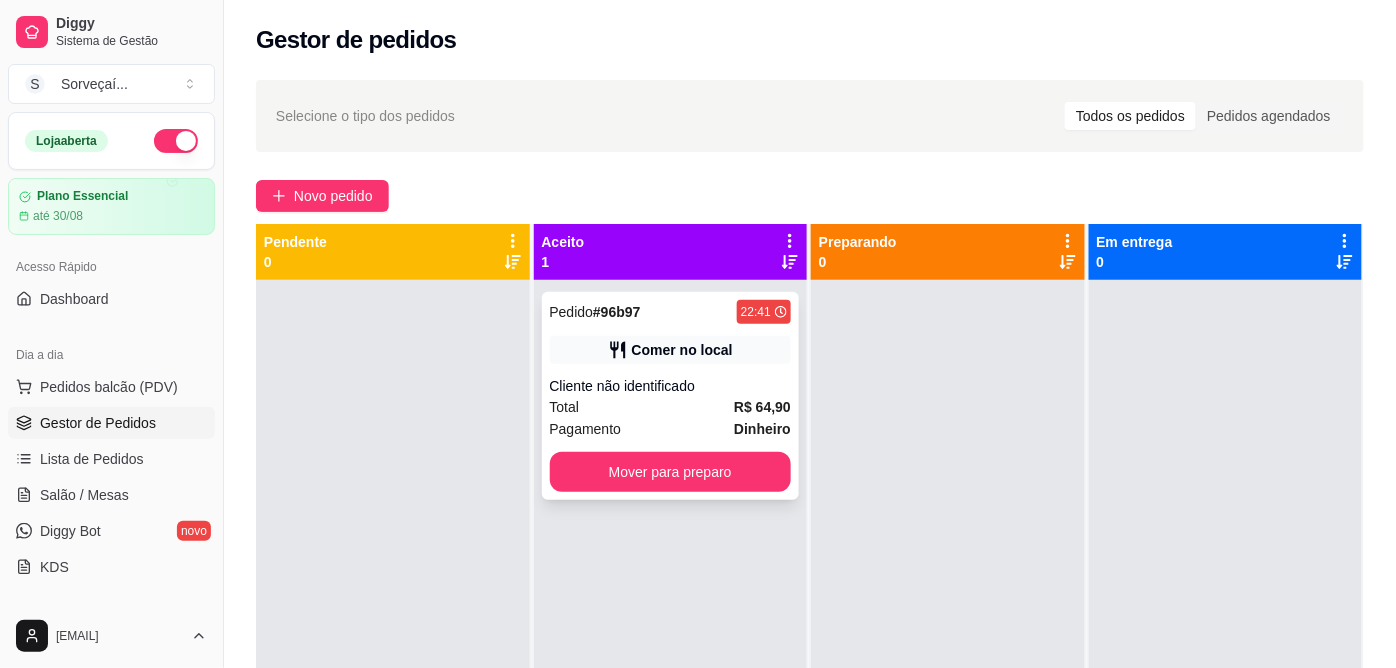 click on "Mover para preparo" at bounding box center (671, 472) 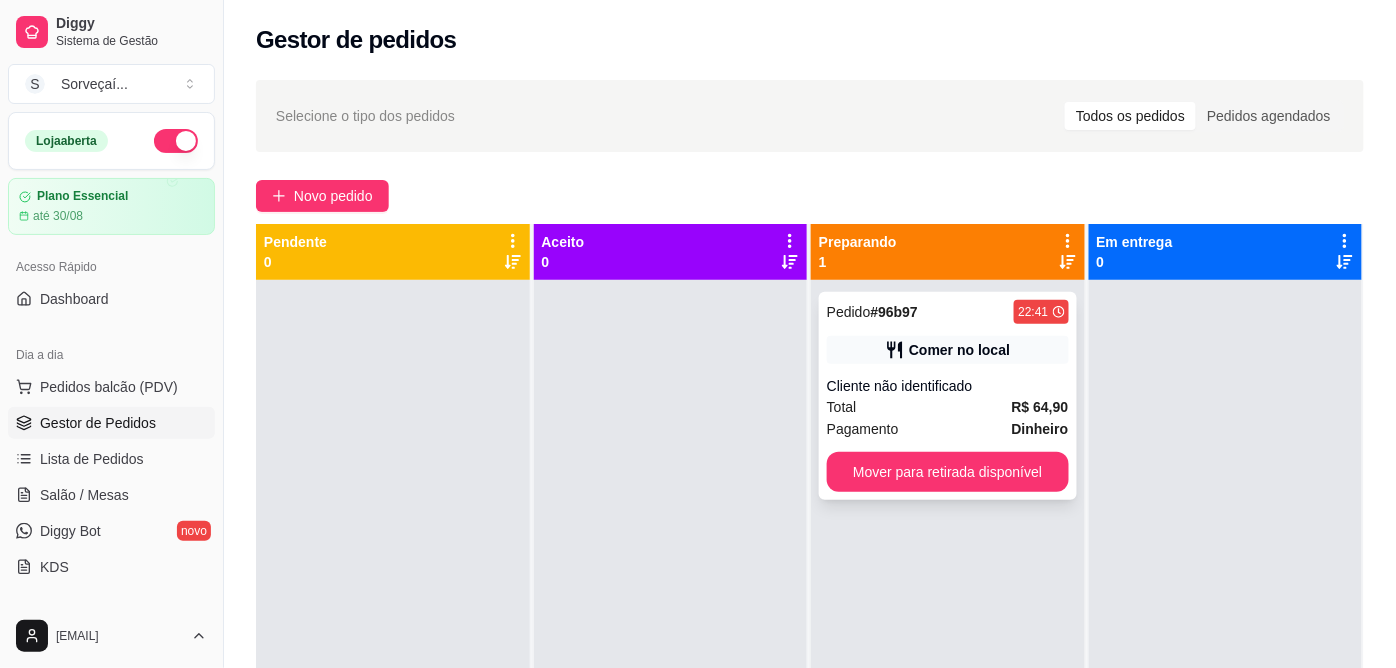 click on "Mover para retirada disponível" at bounding box center [948, 472] 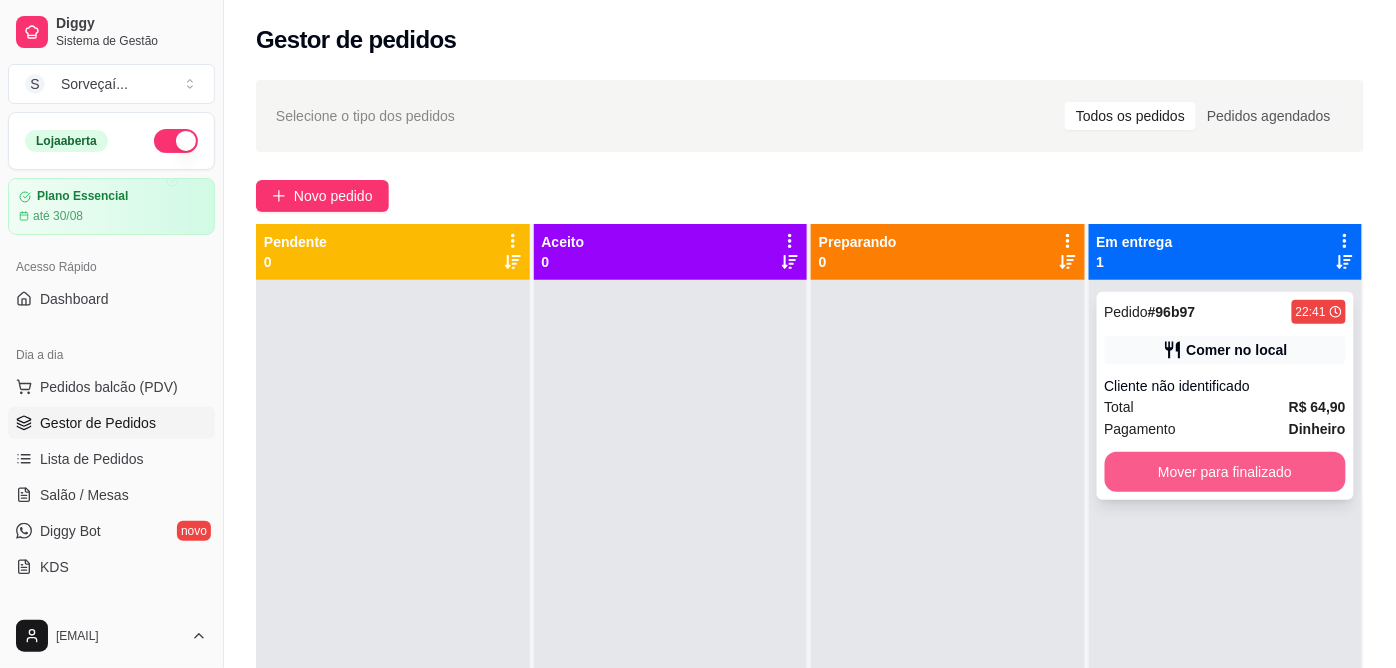 click on "Mover para finalizado" at bounding box center (1226, 472) 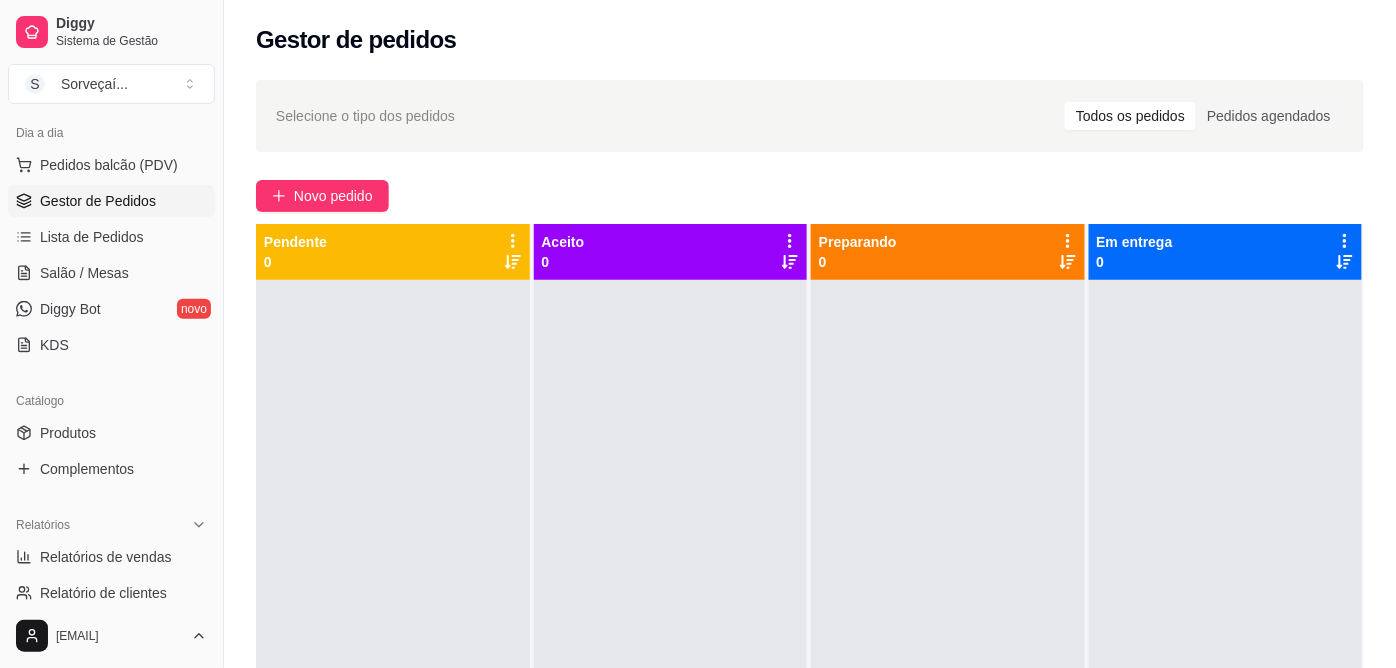 scroll, scrollTop: 444, scrollLeft: 0, axis: vertical 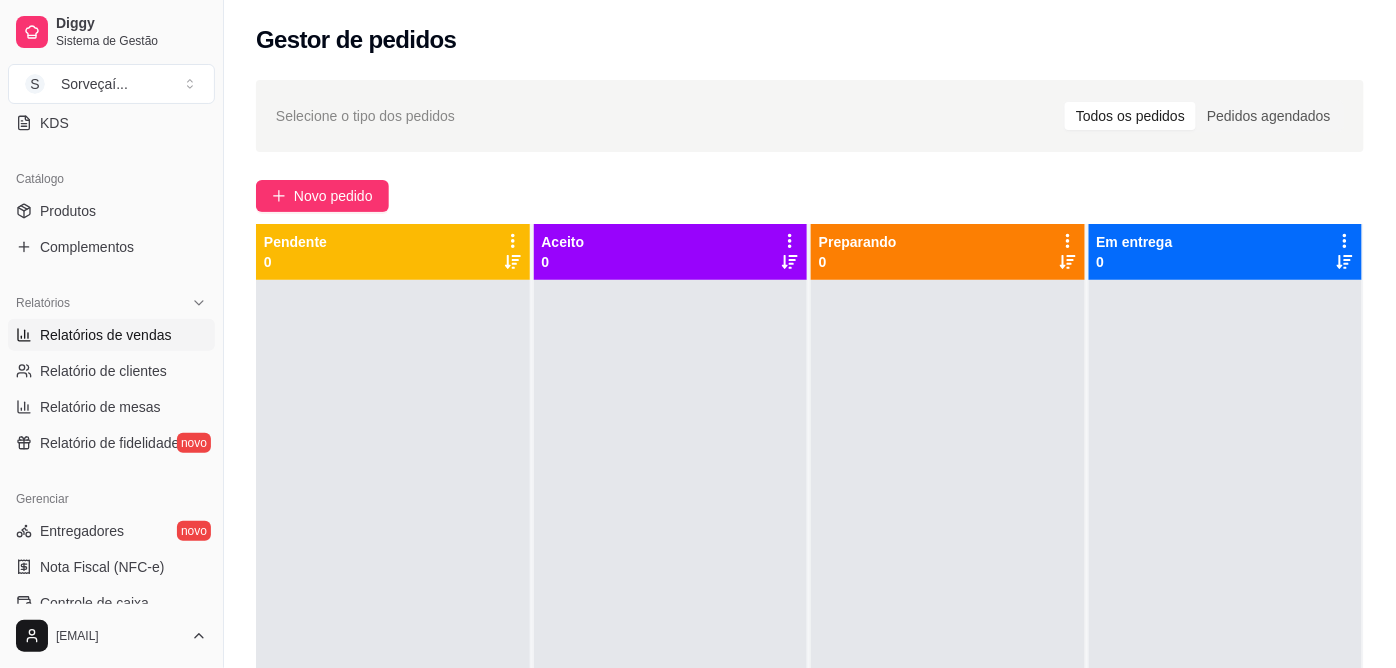 click on "Relatórios de vendas" at bounding box center [106, 335] 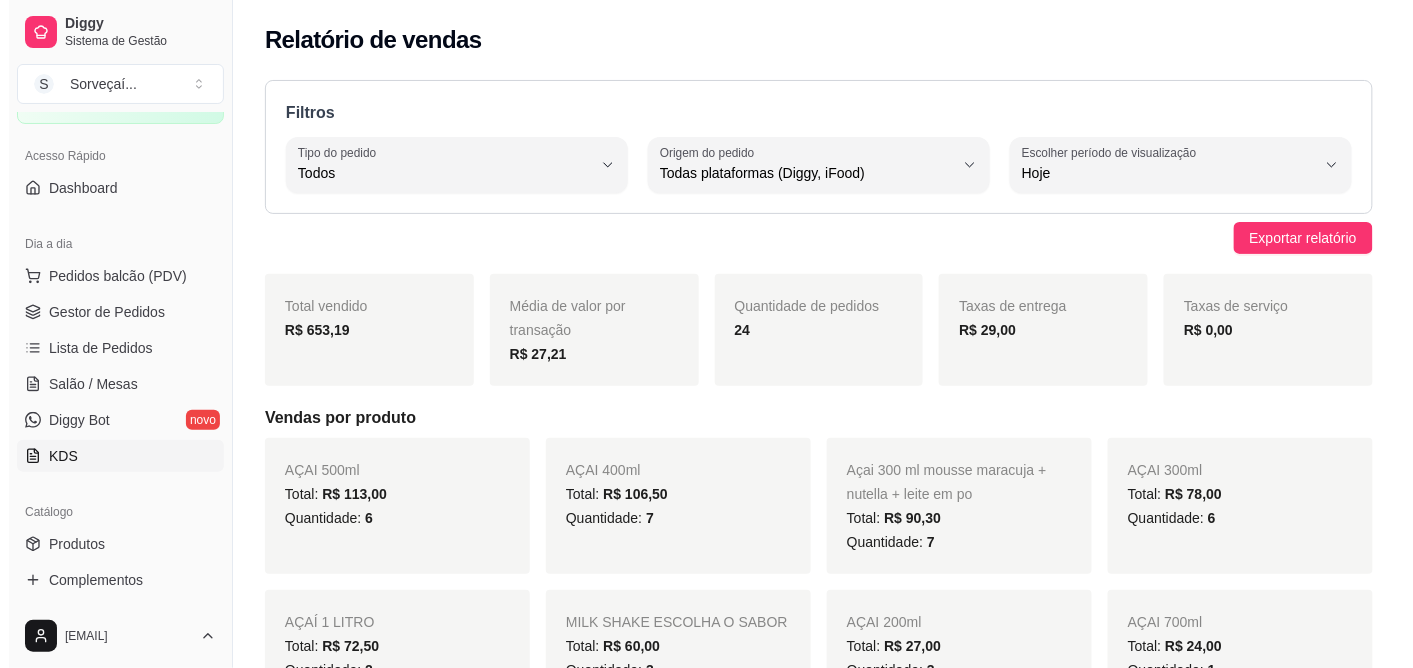 scroll, scrollTop: 0, scrollLeft: 0, axis: both 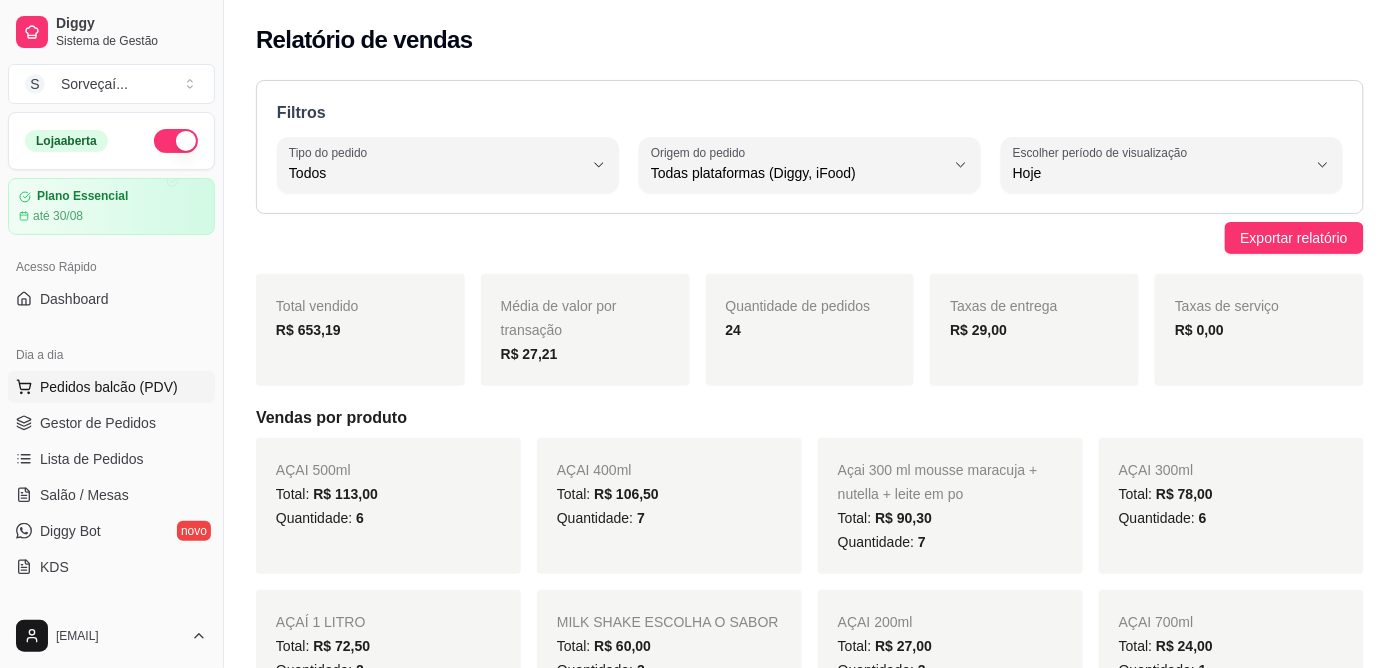click on "Pedidos balcão (PDV)" at bounding box center [111, 387] 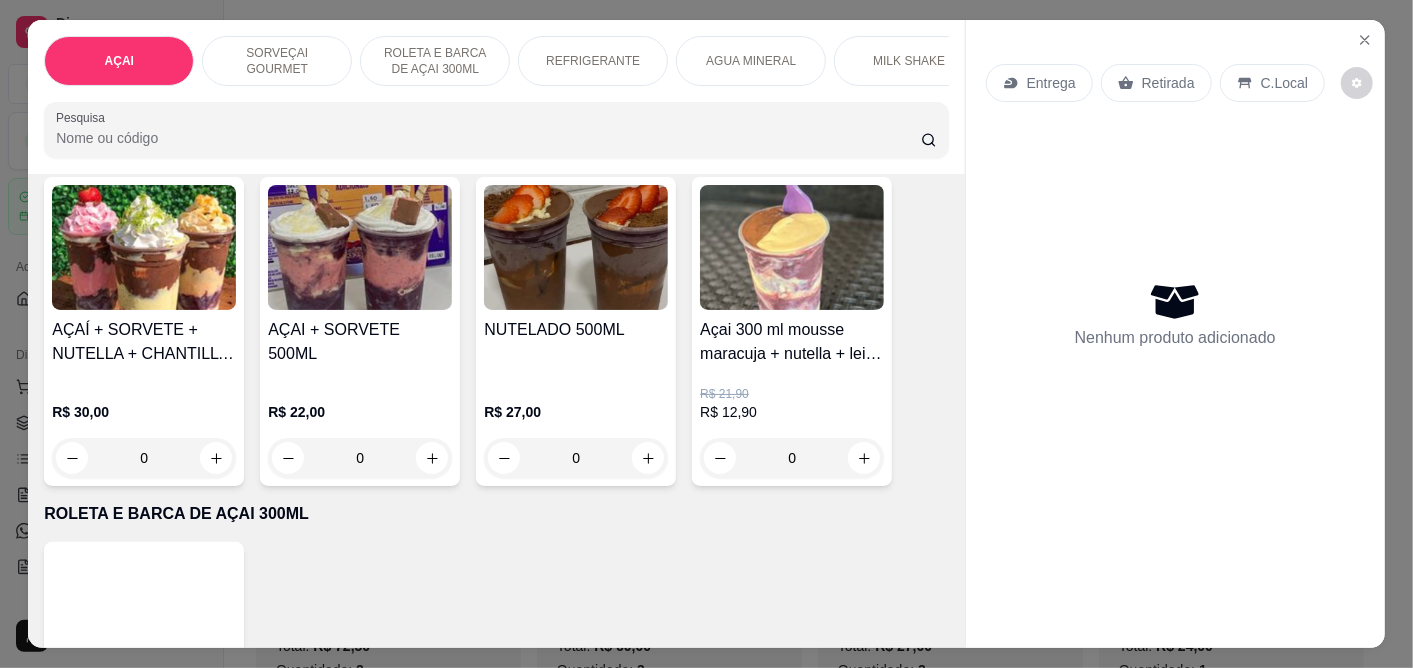 scroll, scrollTop: 1111, scrollLeft: 0, axis: vertical 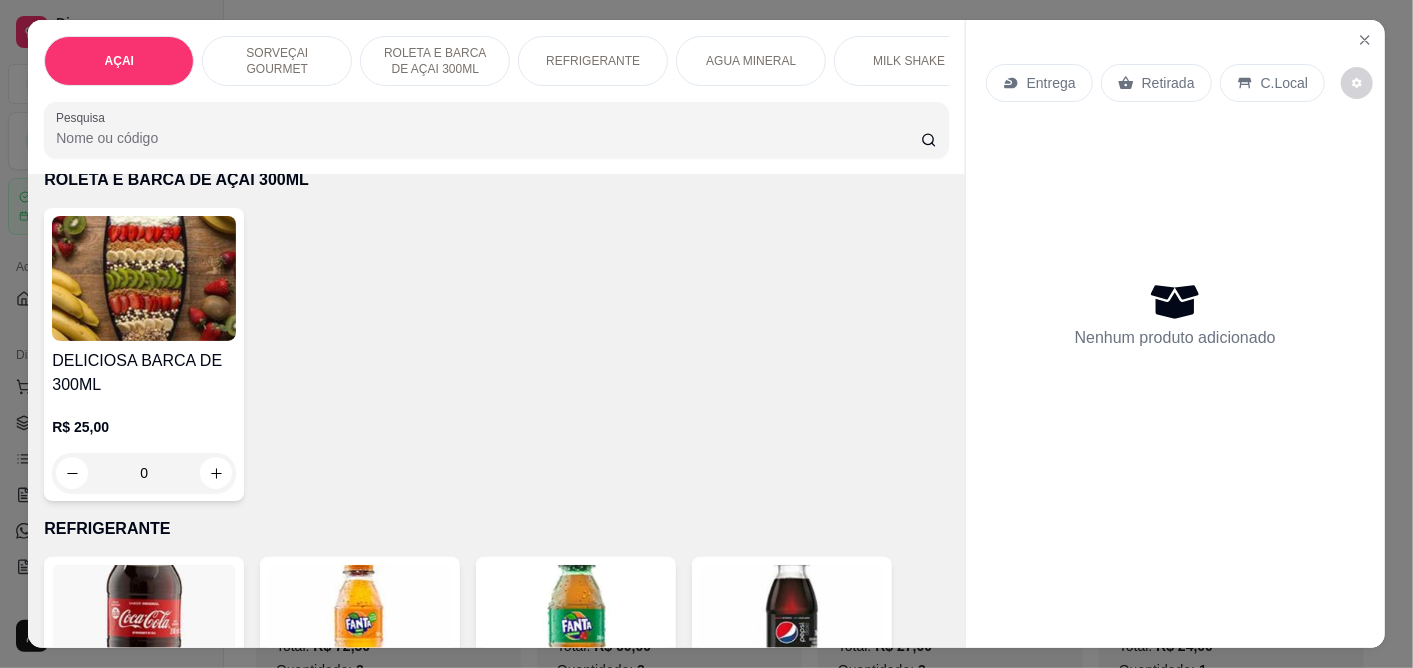 click at bounding box center (144, 278) 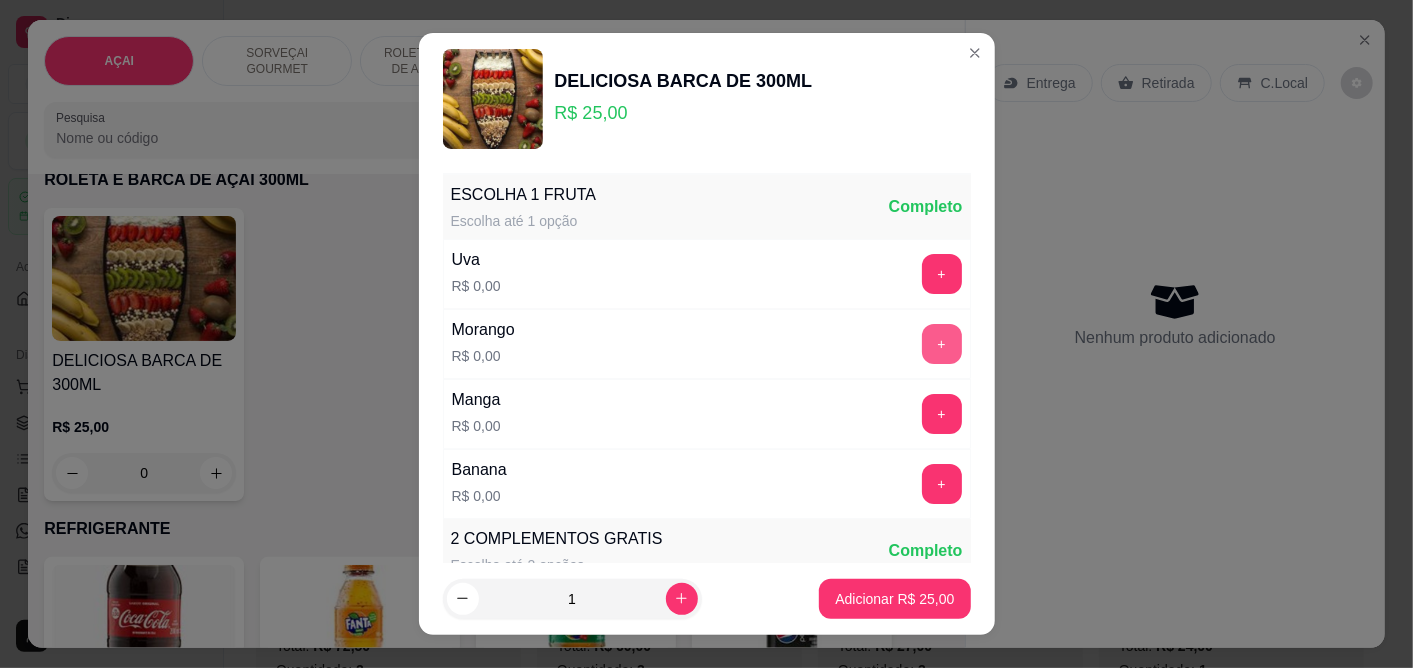 click on "+" at bounding box center (942, 344) 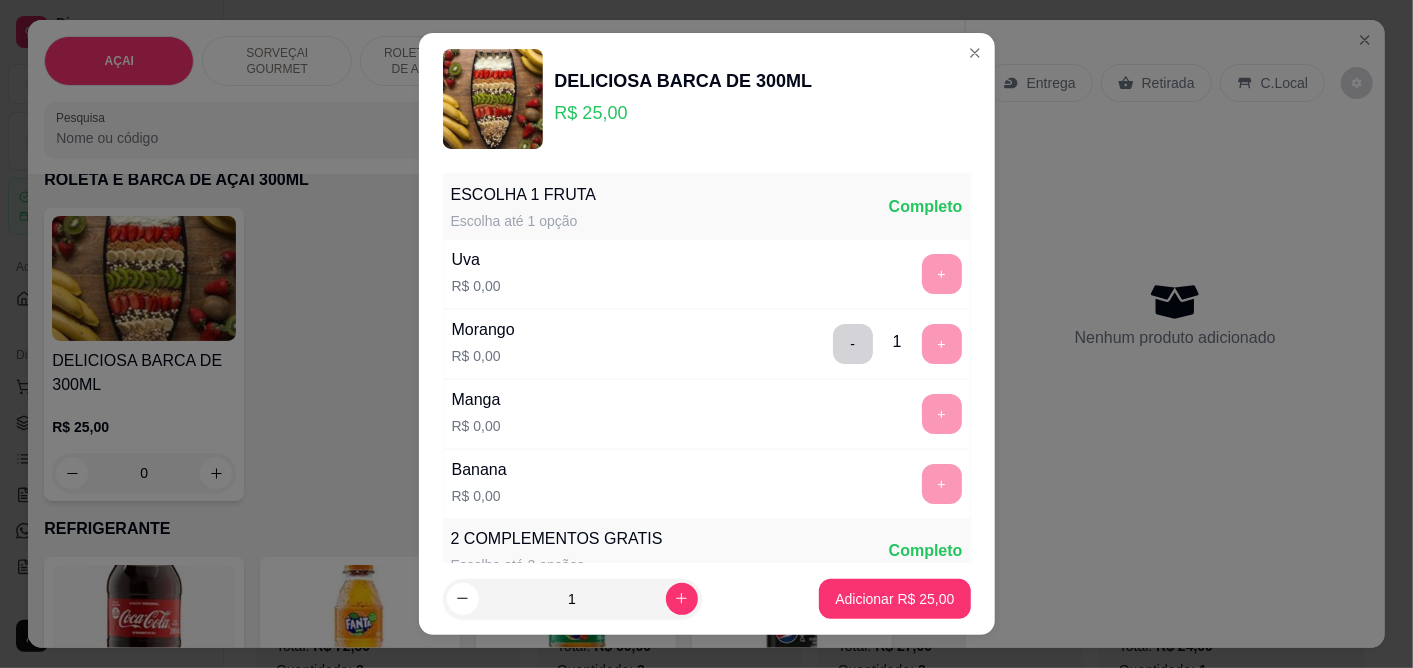 scroll, scrollTop: 354, scrollLeft: 0, axis: vertical 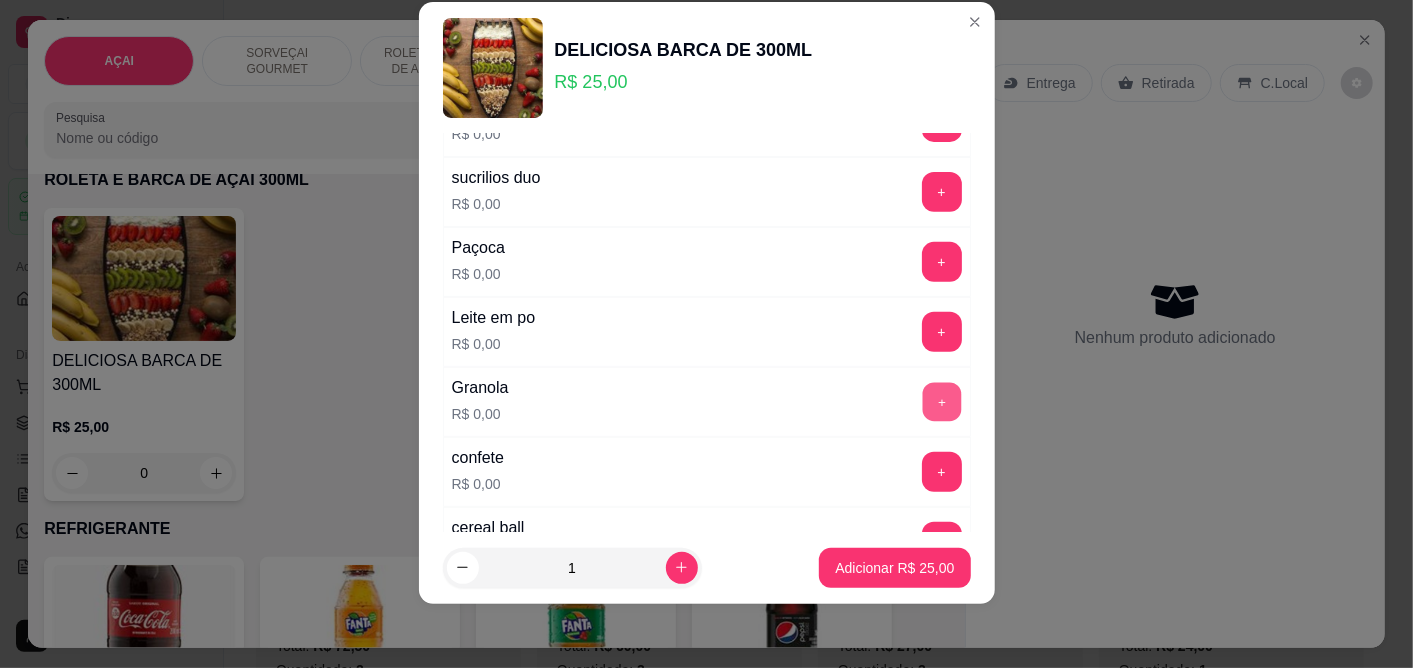 click on "+" at bounding box center [941, 402] 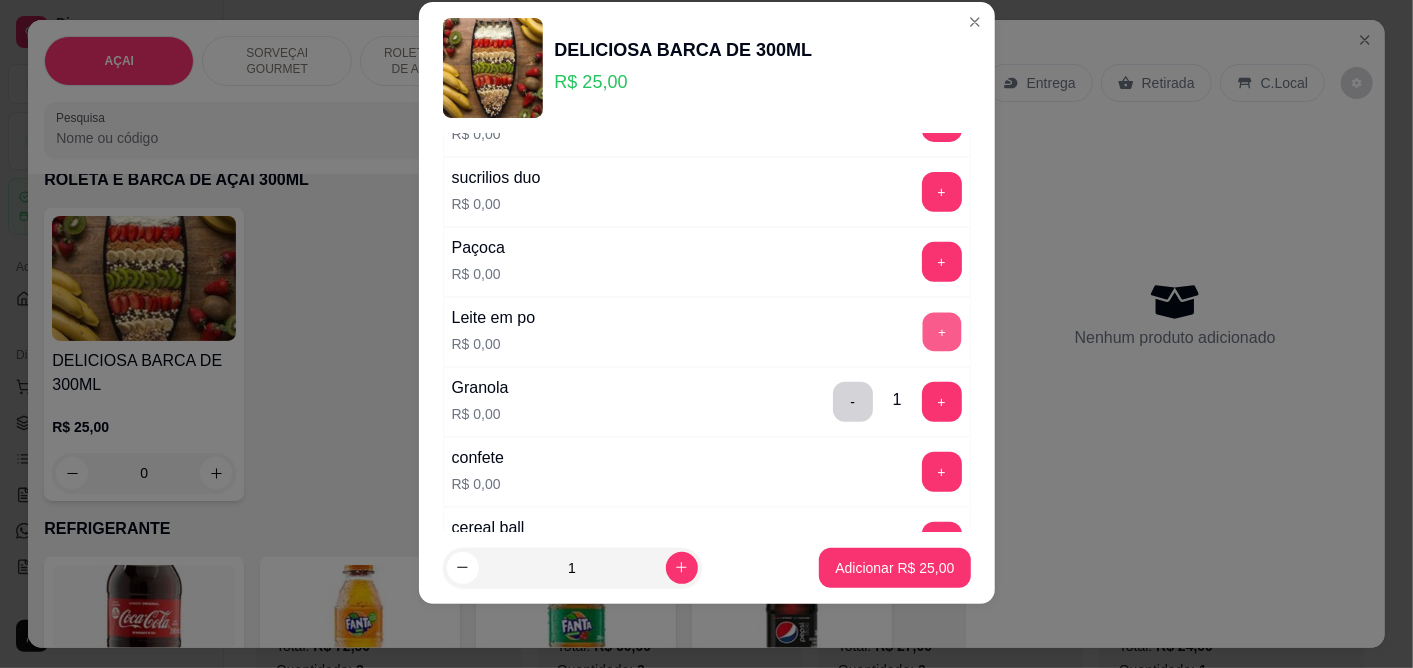 click on "+" at bounding box center [941, 332] 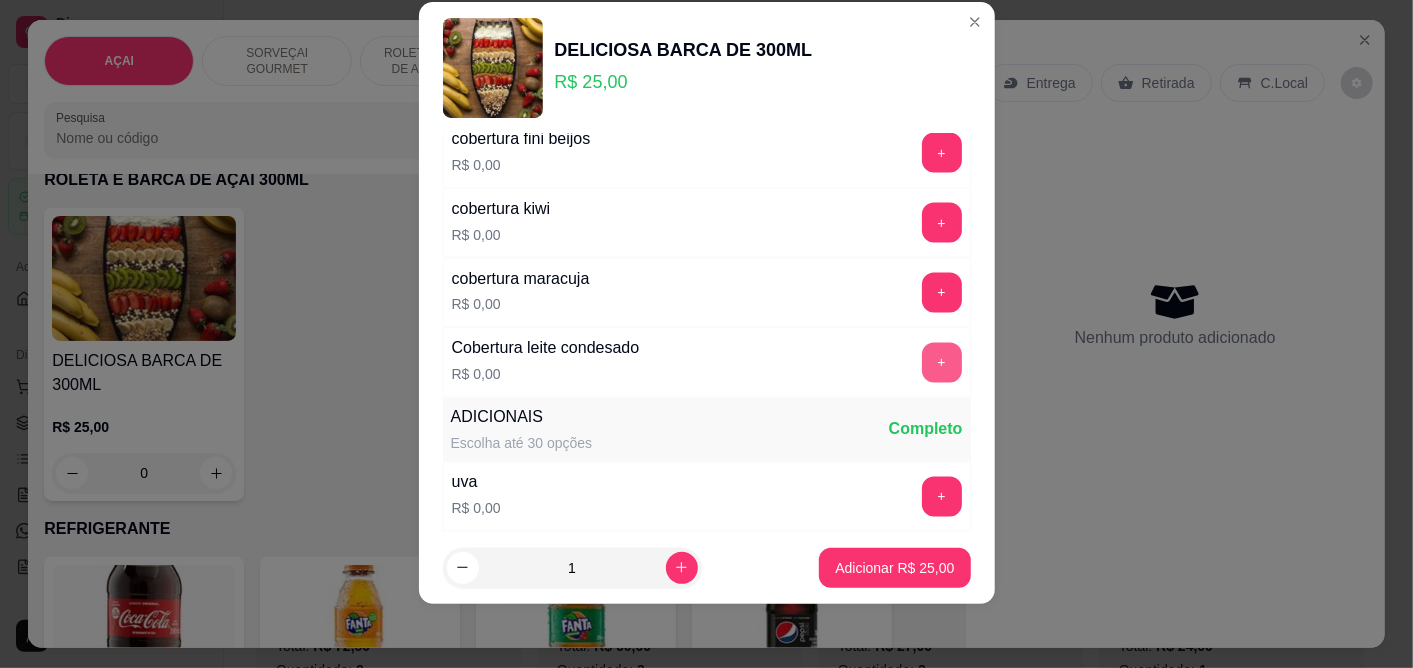 click on "+" at bounding box center [942, 363] 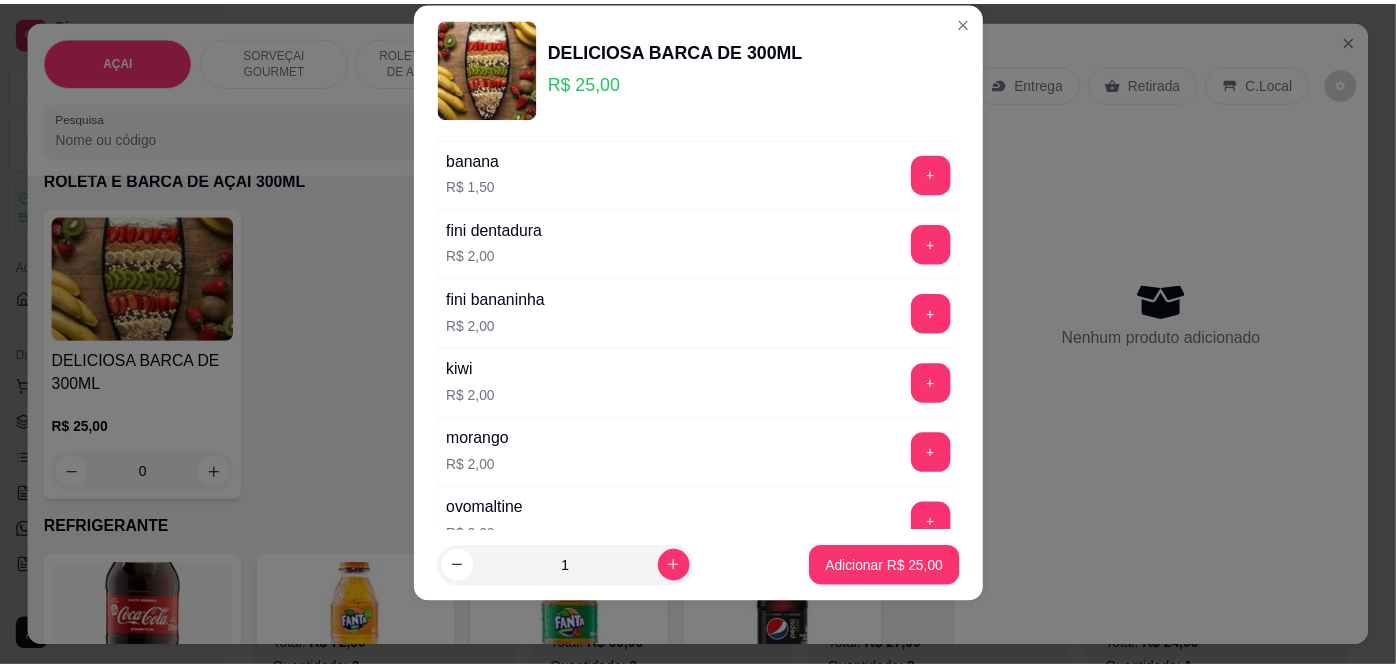 scroll, scrollTop: 3452, scrollLeft: 0, axis: vertical 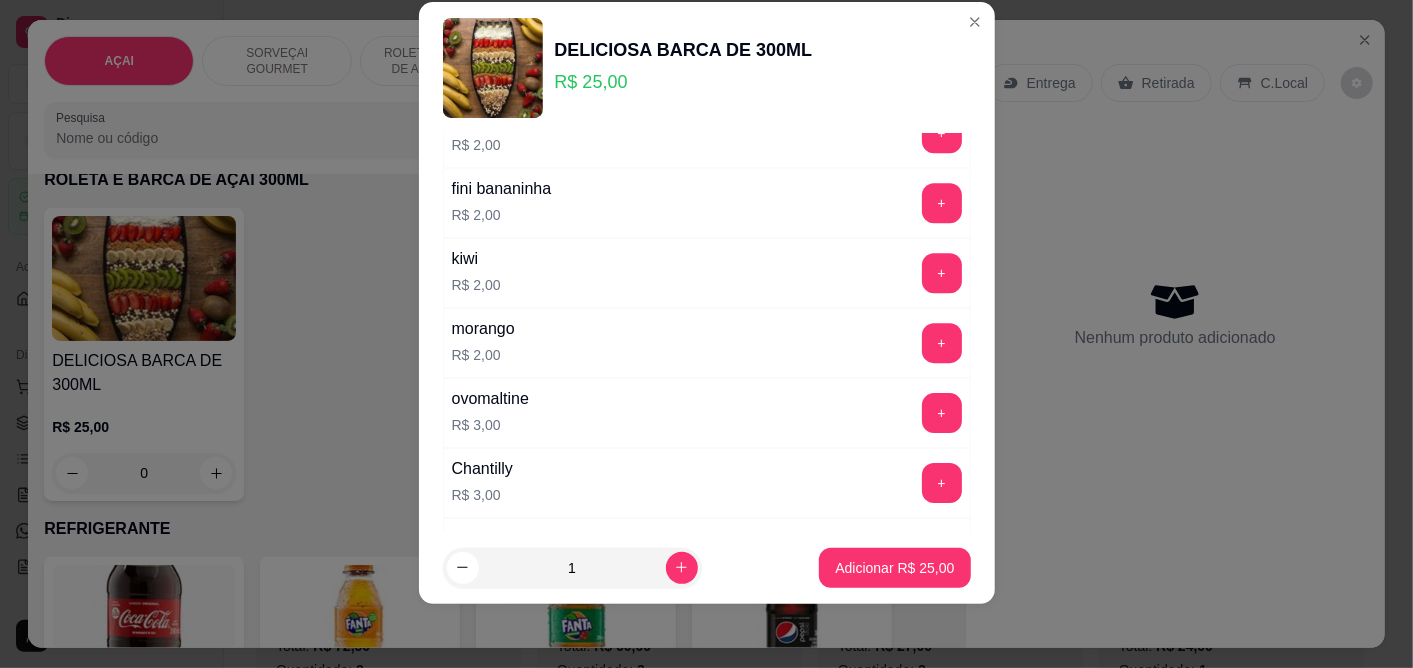 click on "ovomaltine  R$ 3,00 +" at bounding box center [707, 413] 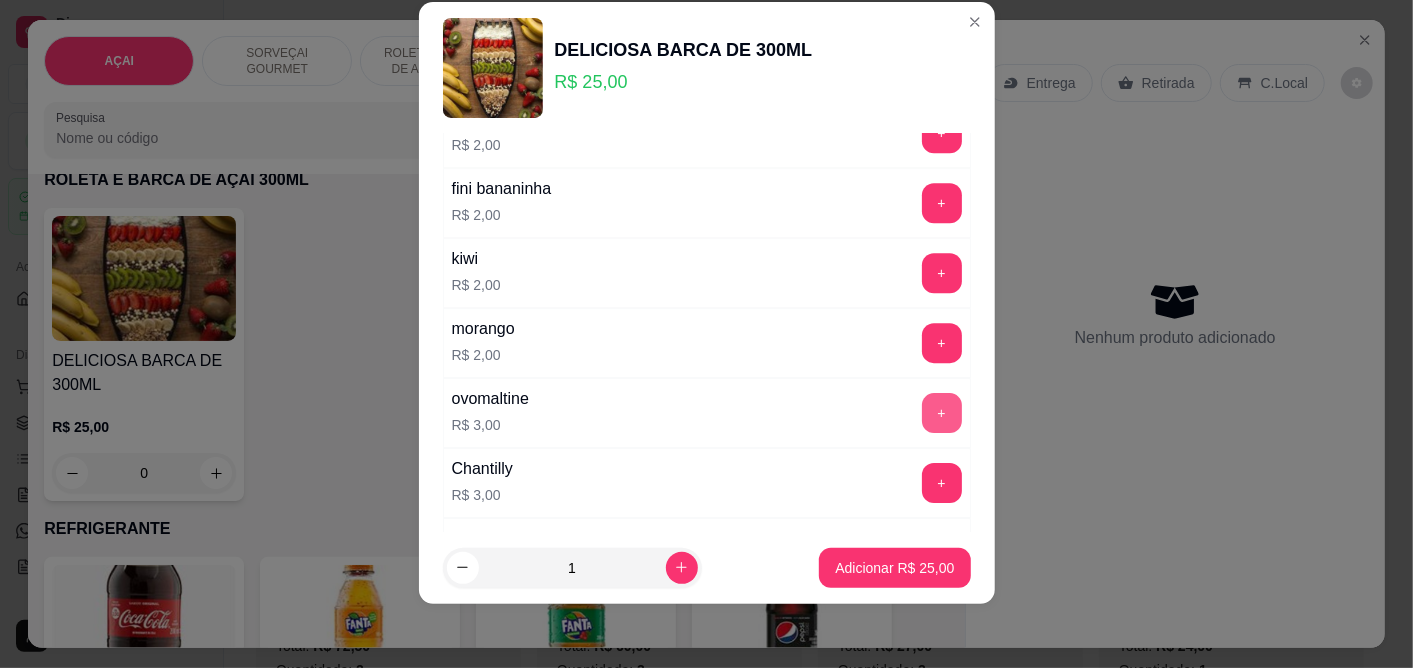 click on "+" at bounding box center (942, 413) 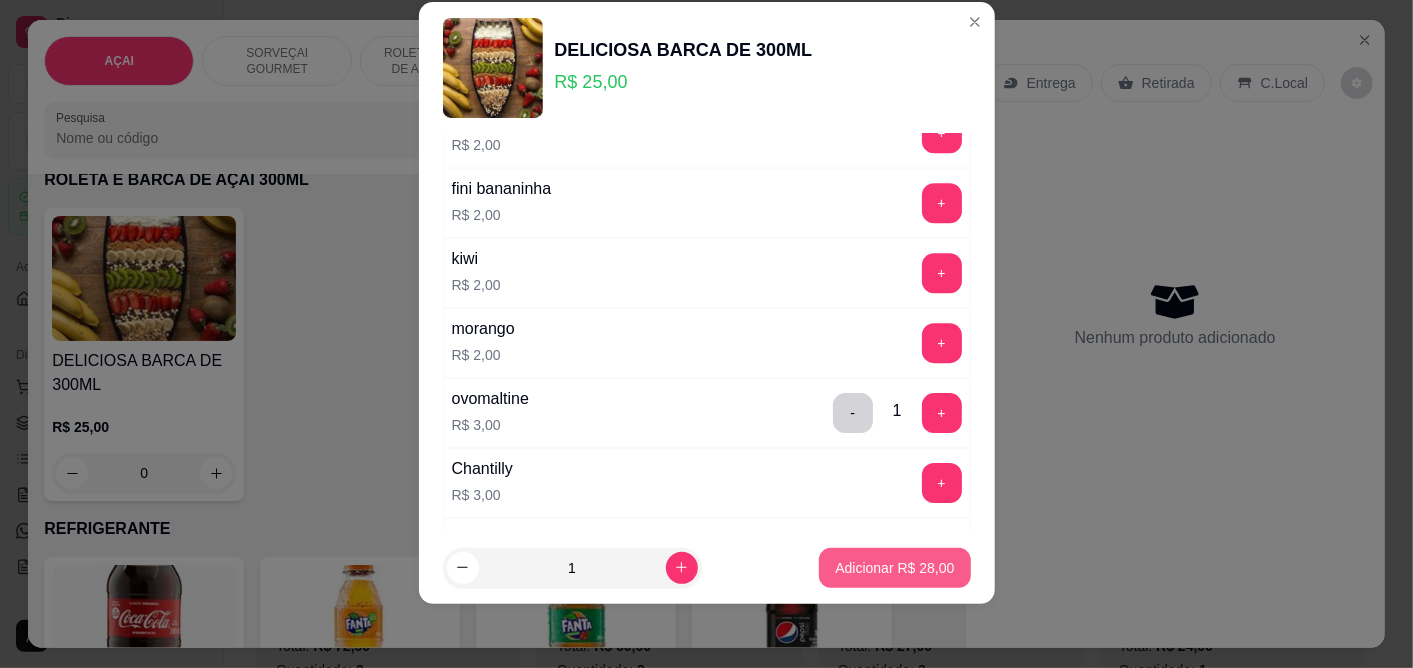 click on "Adicionar   R$ 28,00" at bounding box center (894, 568) 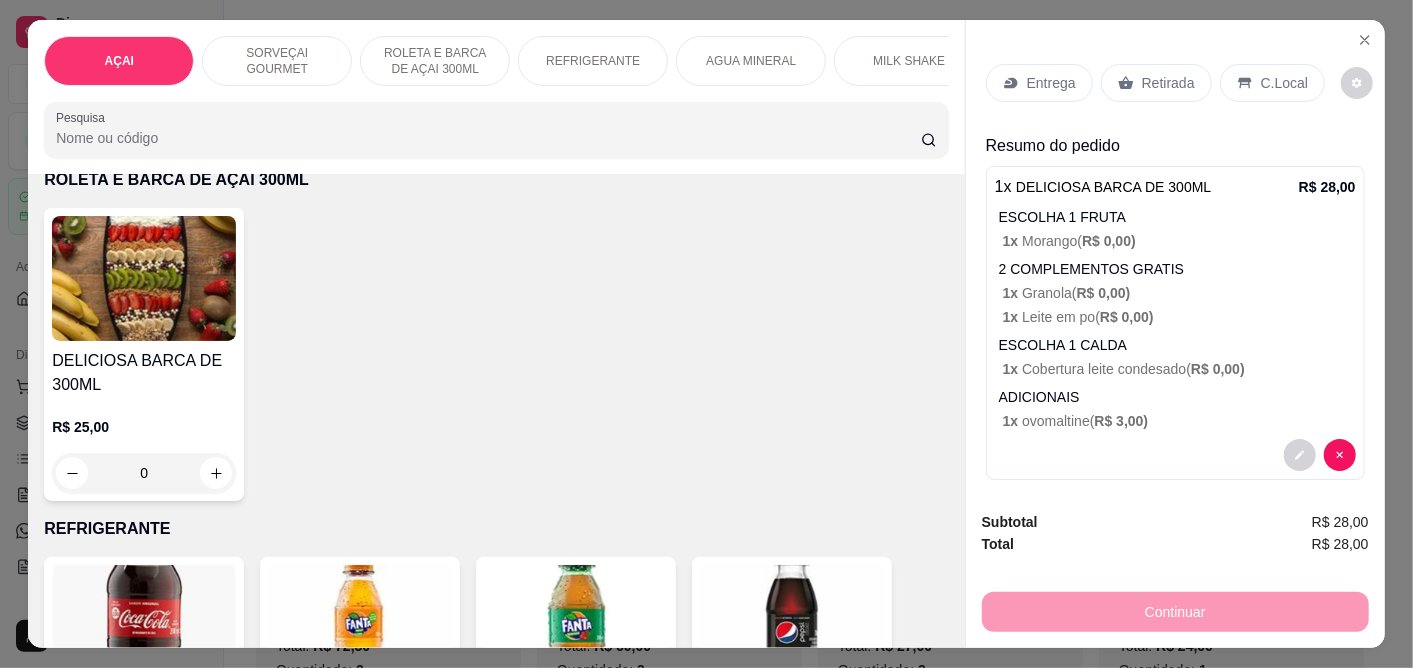 click on "C.Local" at bounding box center [1284, 83] 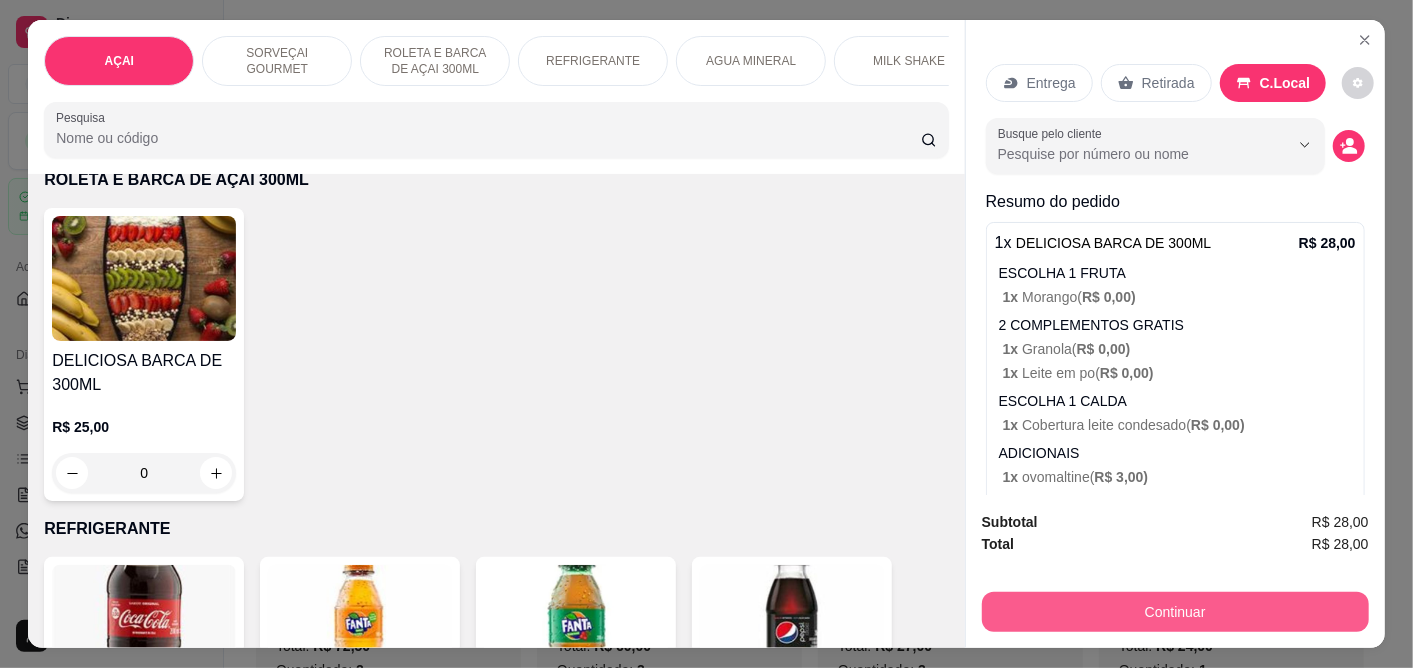 click on "Continuar" at bounding box center [1175, 612] 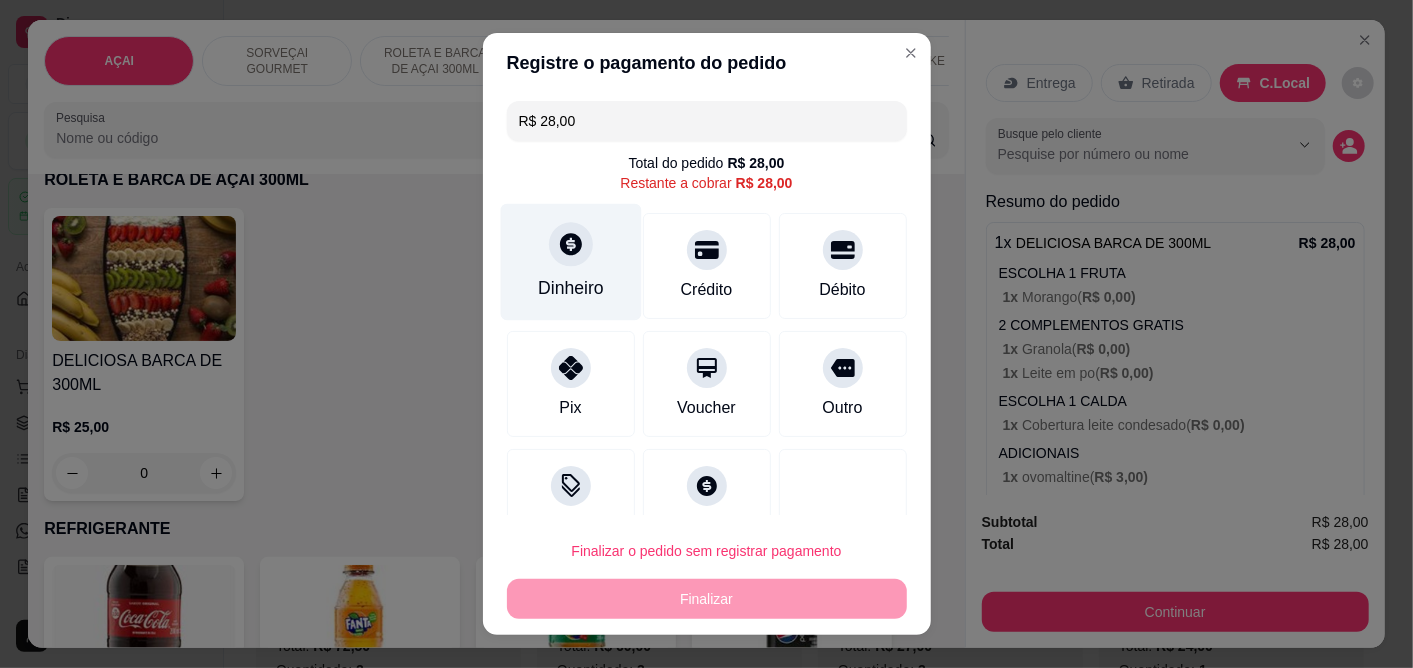click on "Dinheiro" at bounding box center [570, 262] 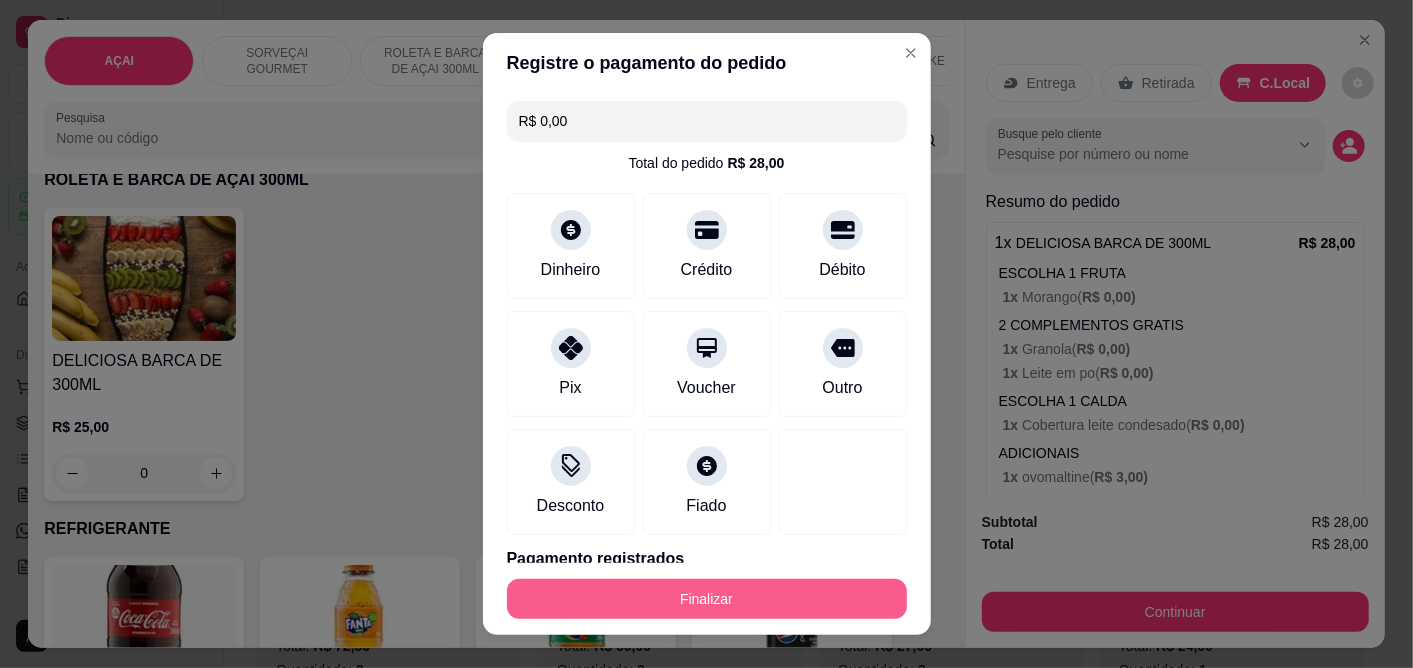 click on "Finalizar" at bounding box center (707, 599) 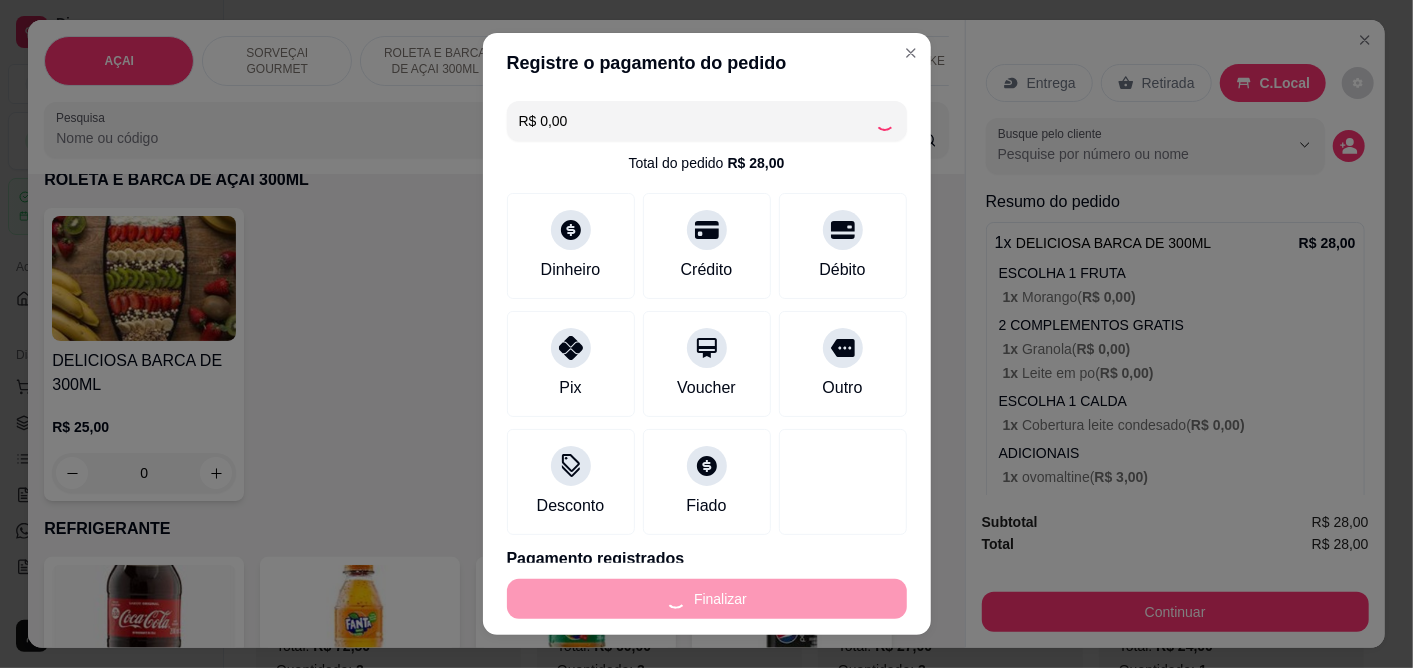 type on "-R$ 28,00" 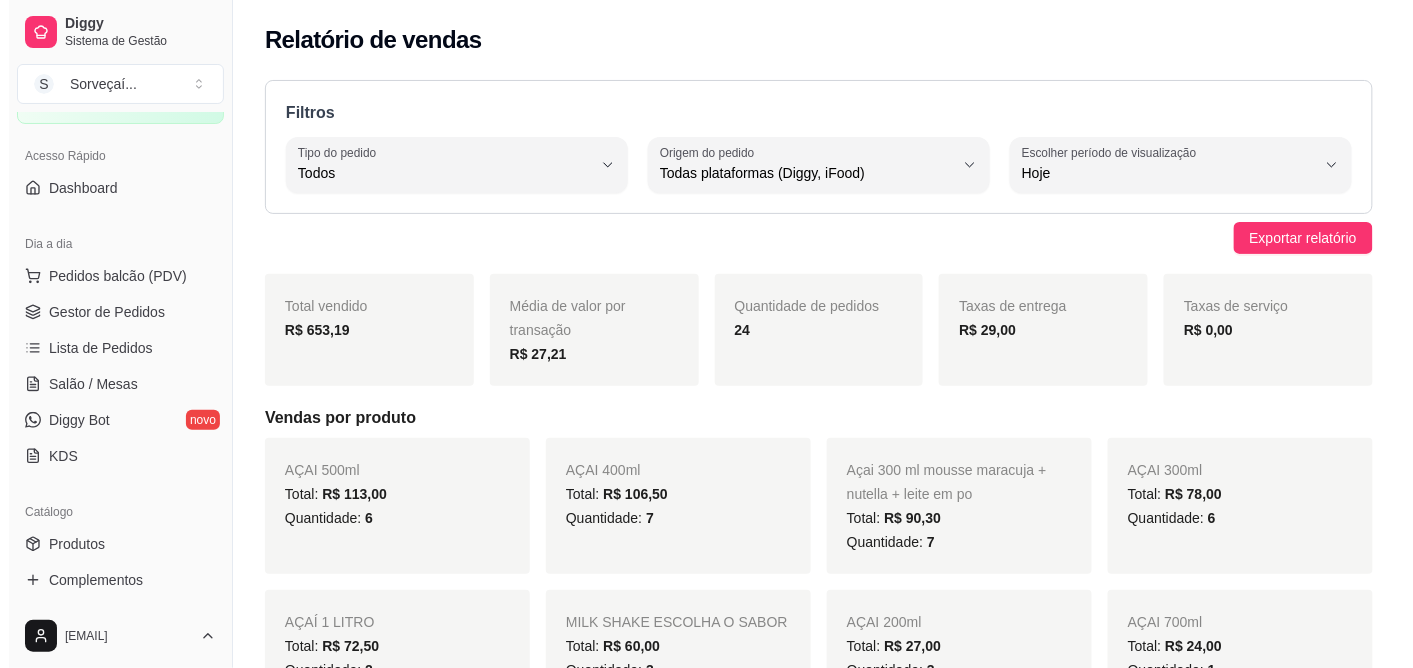 scroll, scrollTop: 0, scrollLeft: 0, axis: both 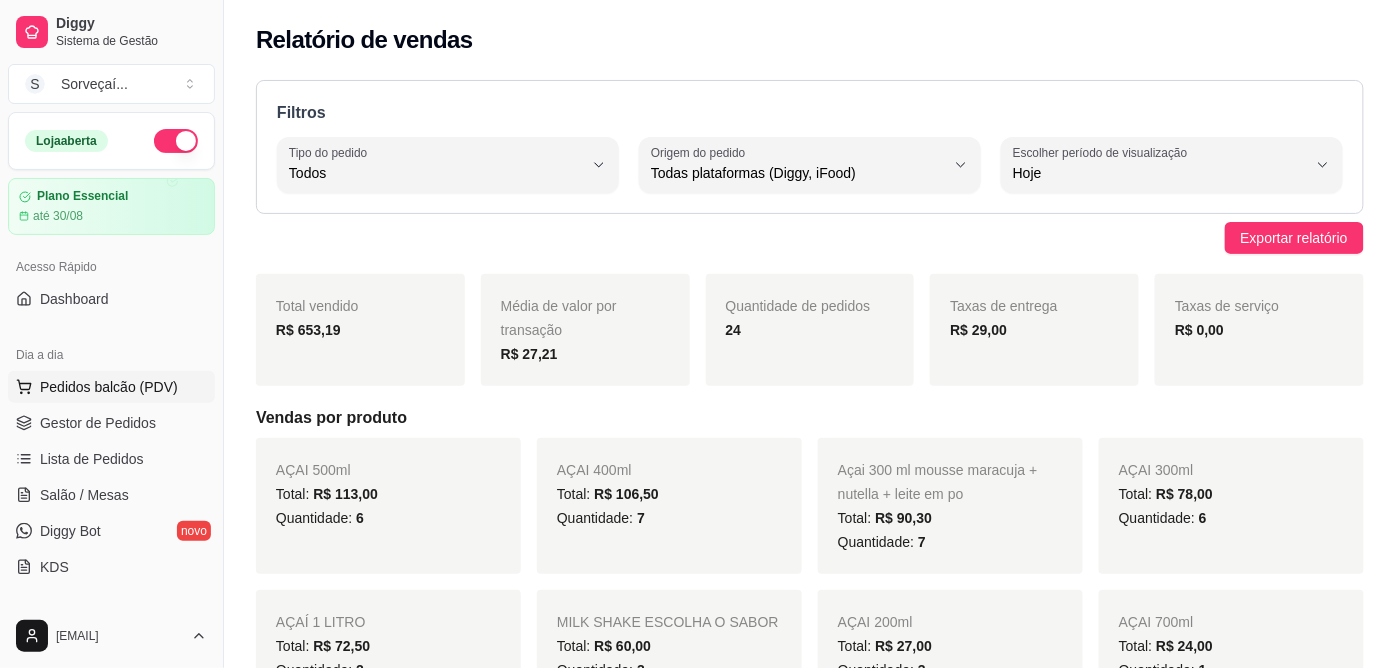 click on "Pedidos balcão (PDV)" at bounding box center (109, 387) 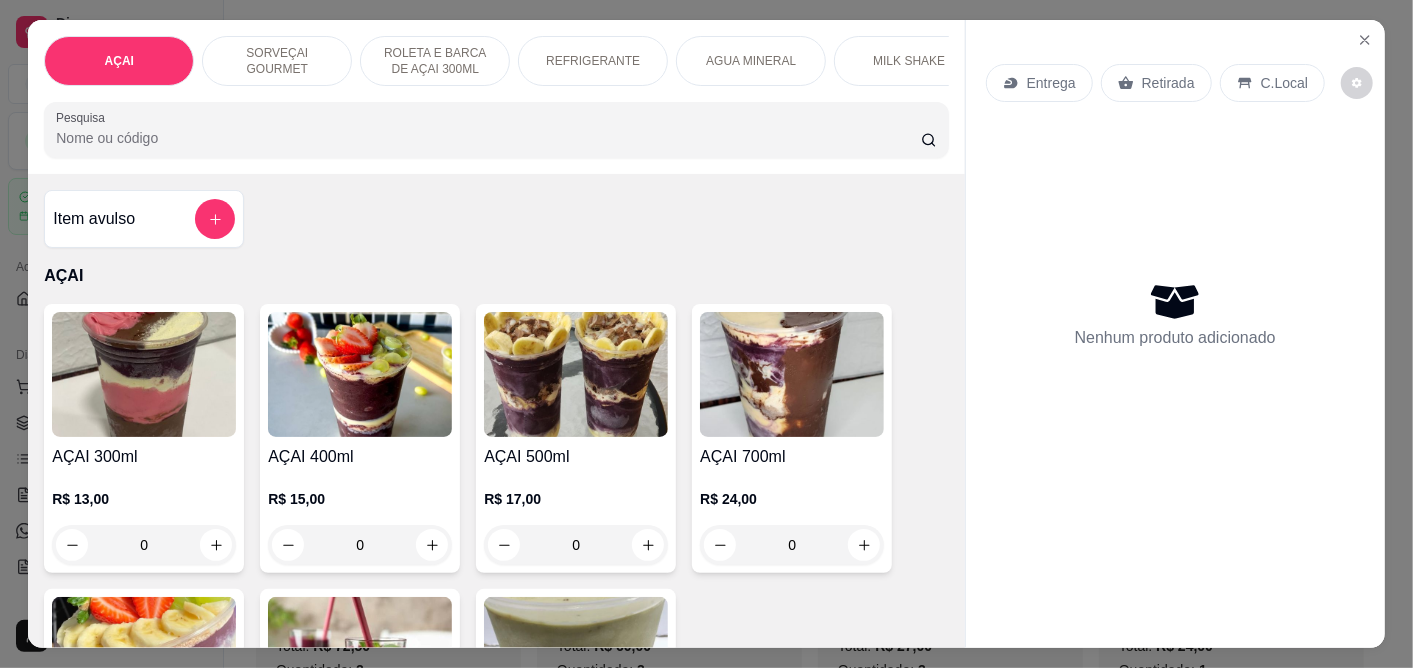 click at bounding box center (576, 374) 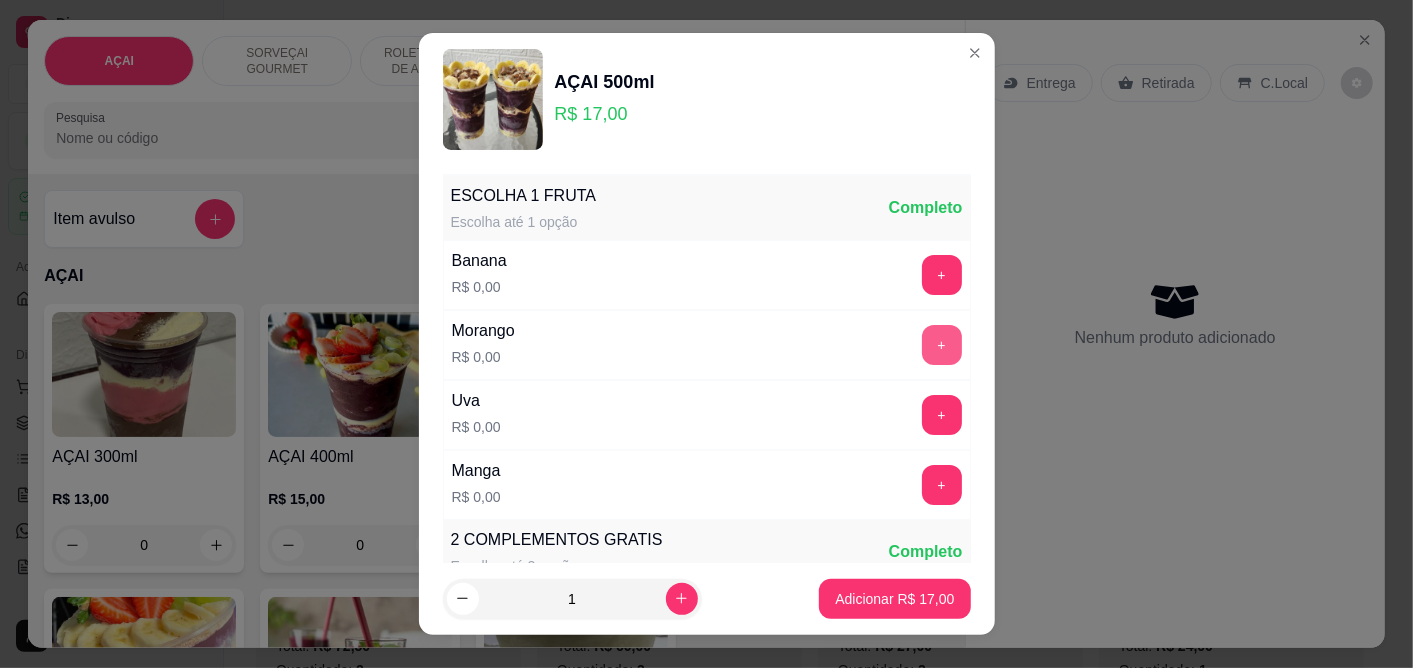 click on "+" at bounding box center [942, 345] 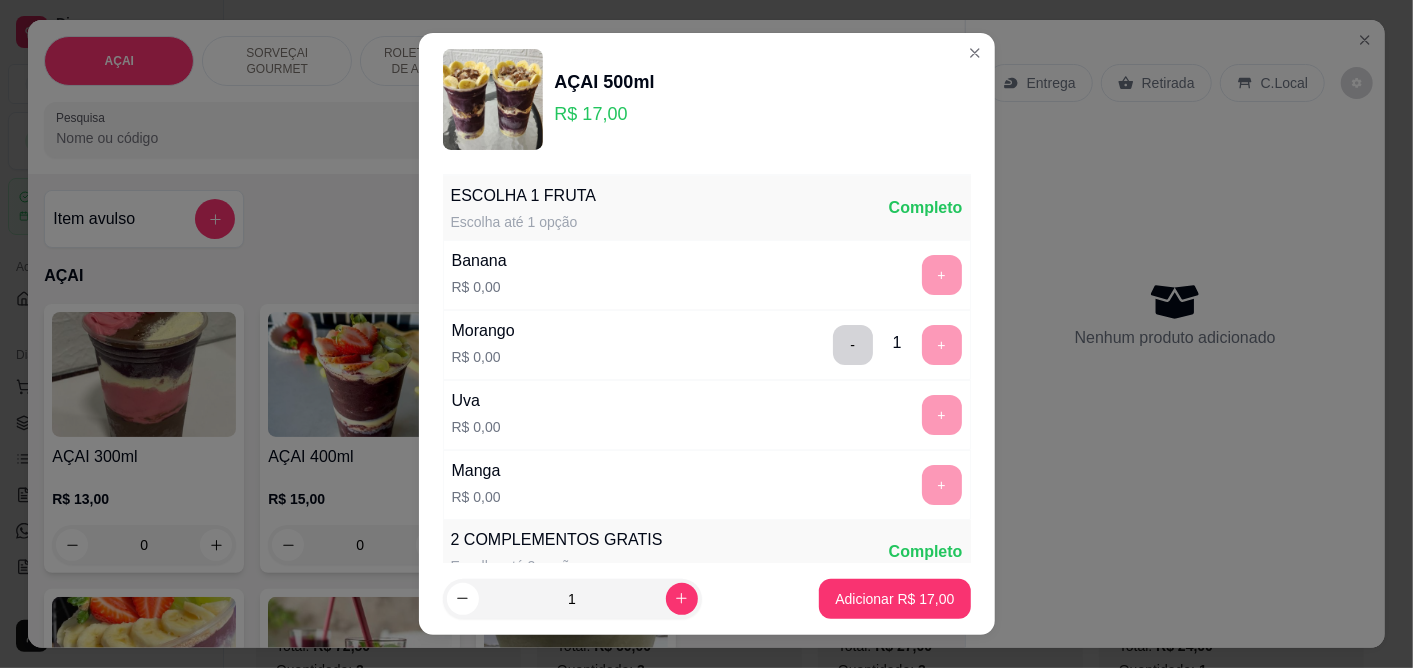 scroll, scrollTop: 354, scrollLeft: 0, axis: vertical 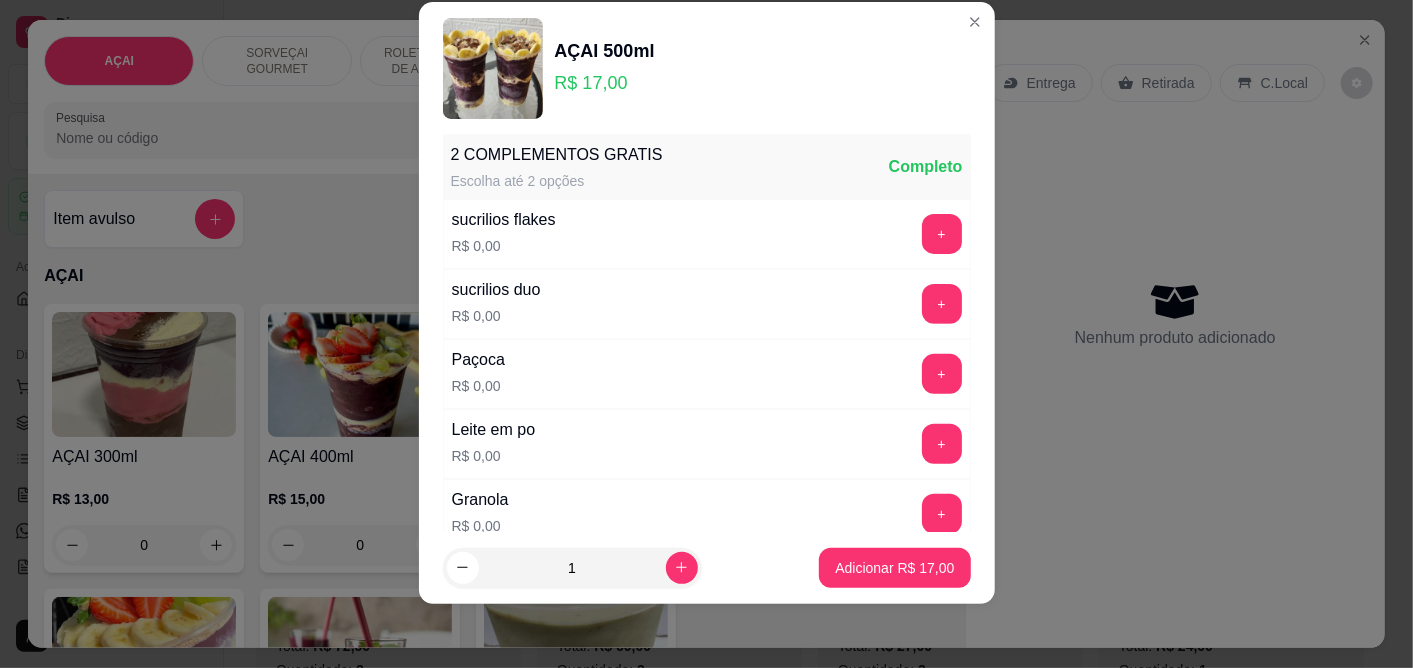 click on "+" at bounding box center [942, 444] 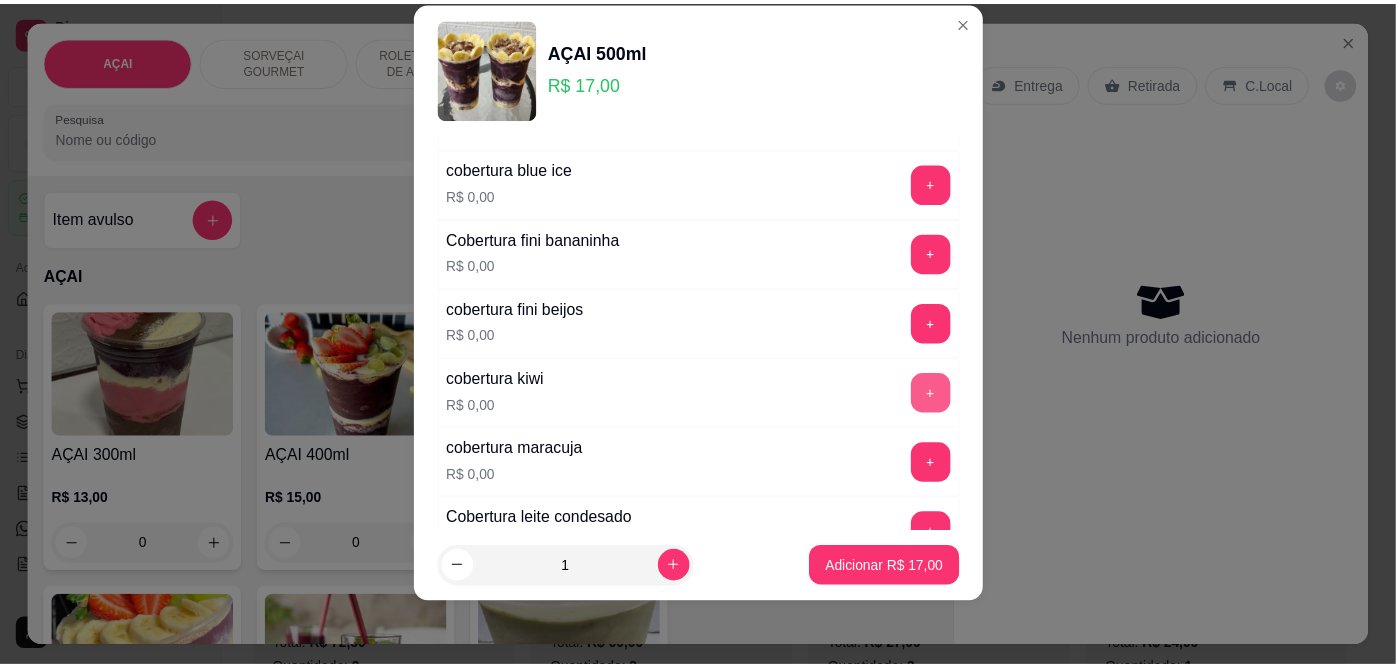 scroll, scrollTop: 2021, scrollLeft: 0, axis: vertical 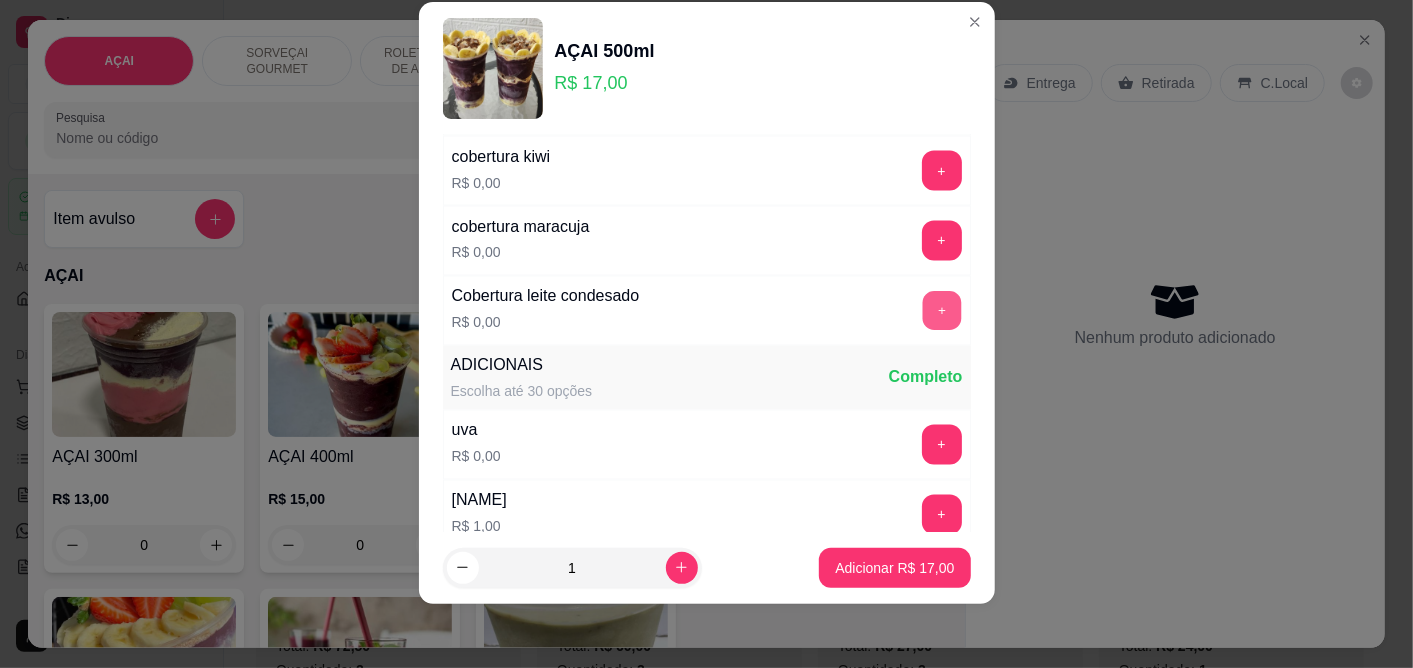 click on "+" at bounding box center (941, 310) 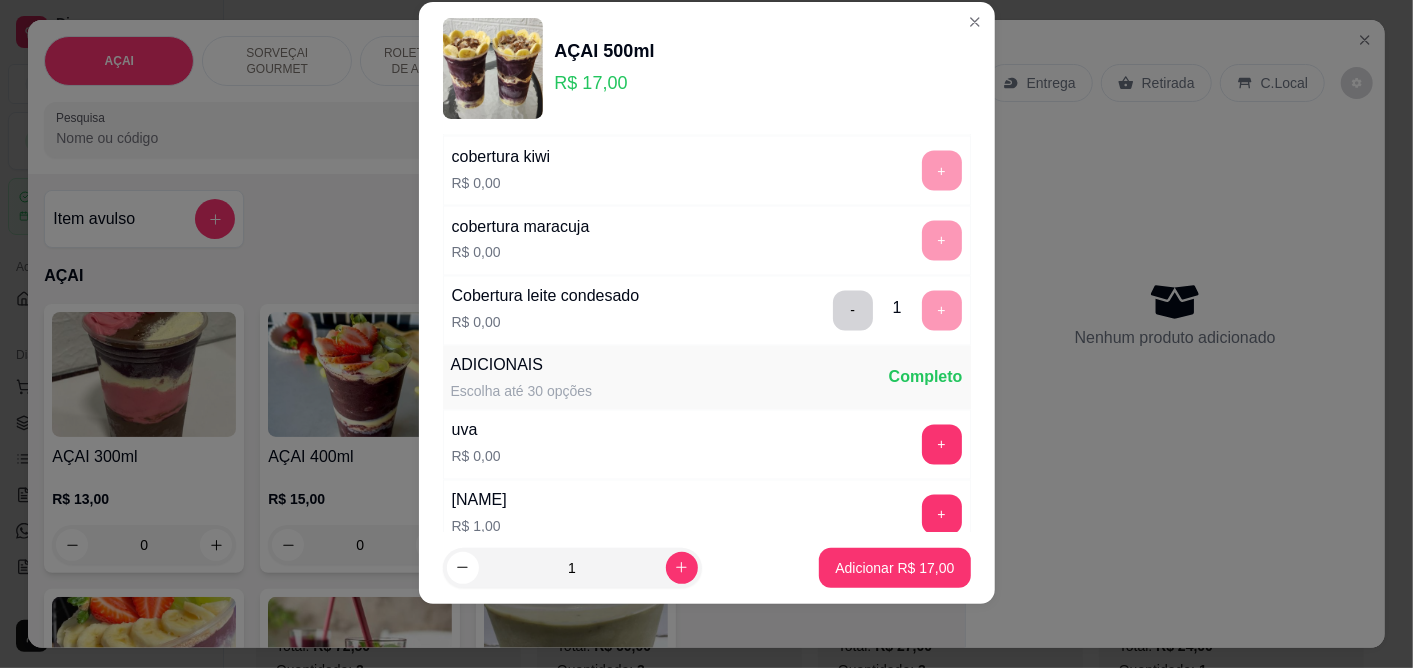 drag, startPoint x: 916, startPoint y: 534, endPoint x: 927, endPoint y: 532, distance: 11.18034 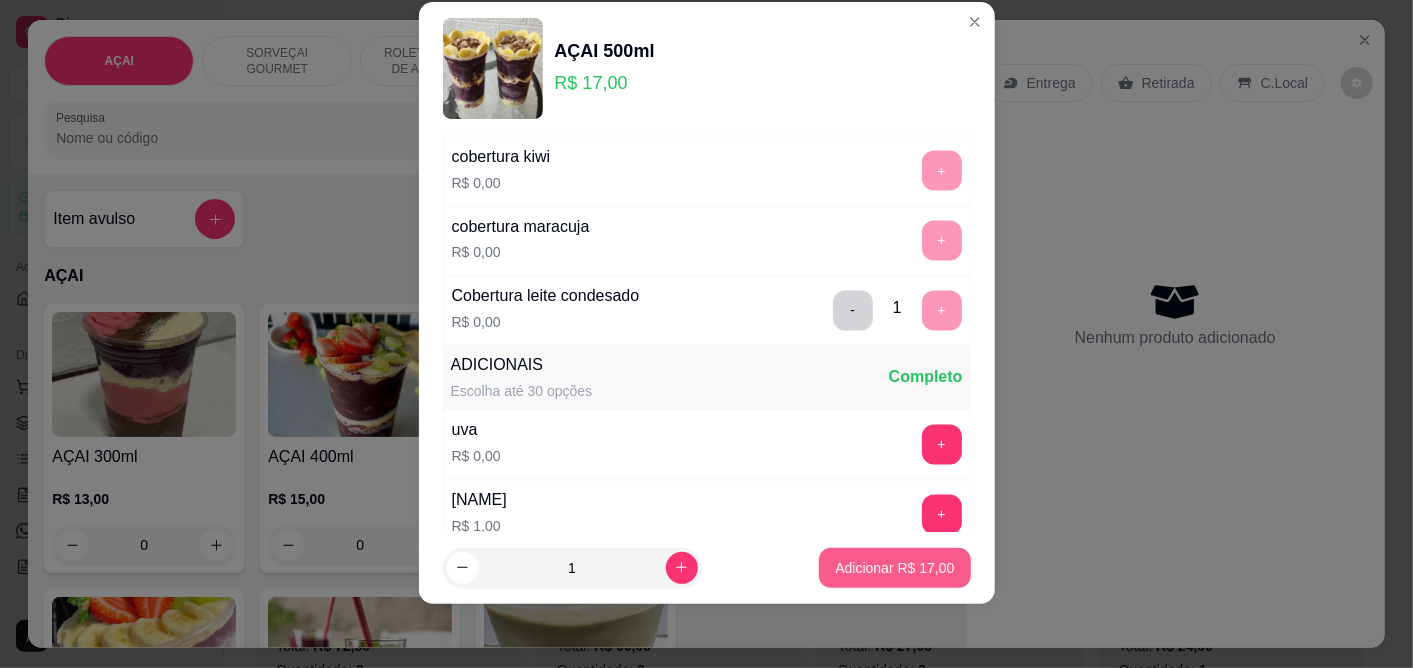 click on "Adicionar   R$ 17,00" at bounding box center (894, 568) 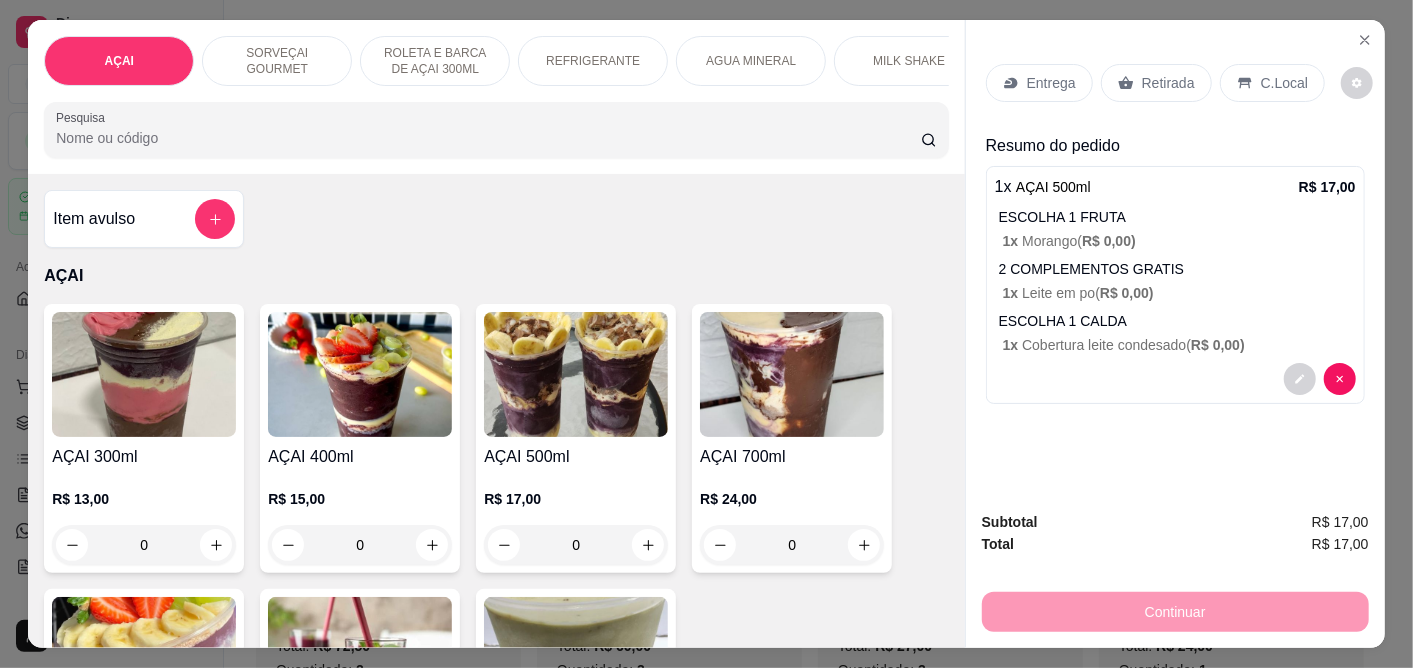 click on "C.Local" at bounding box center (1284, 83) 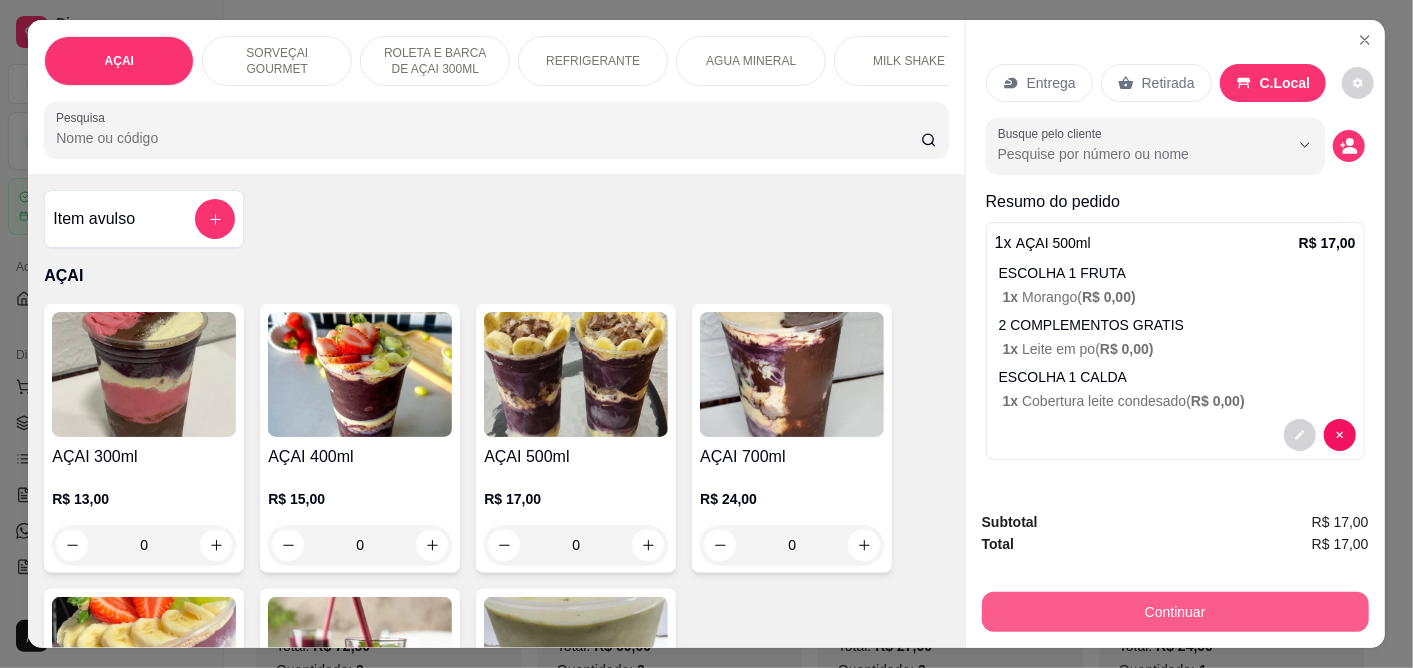 click on "Continuar" at bounding box center (1175, 612) 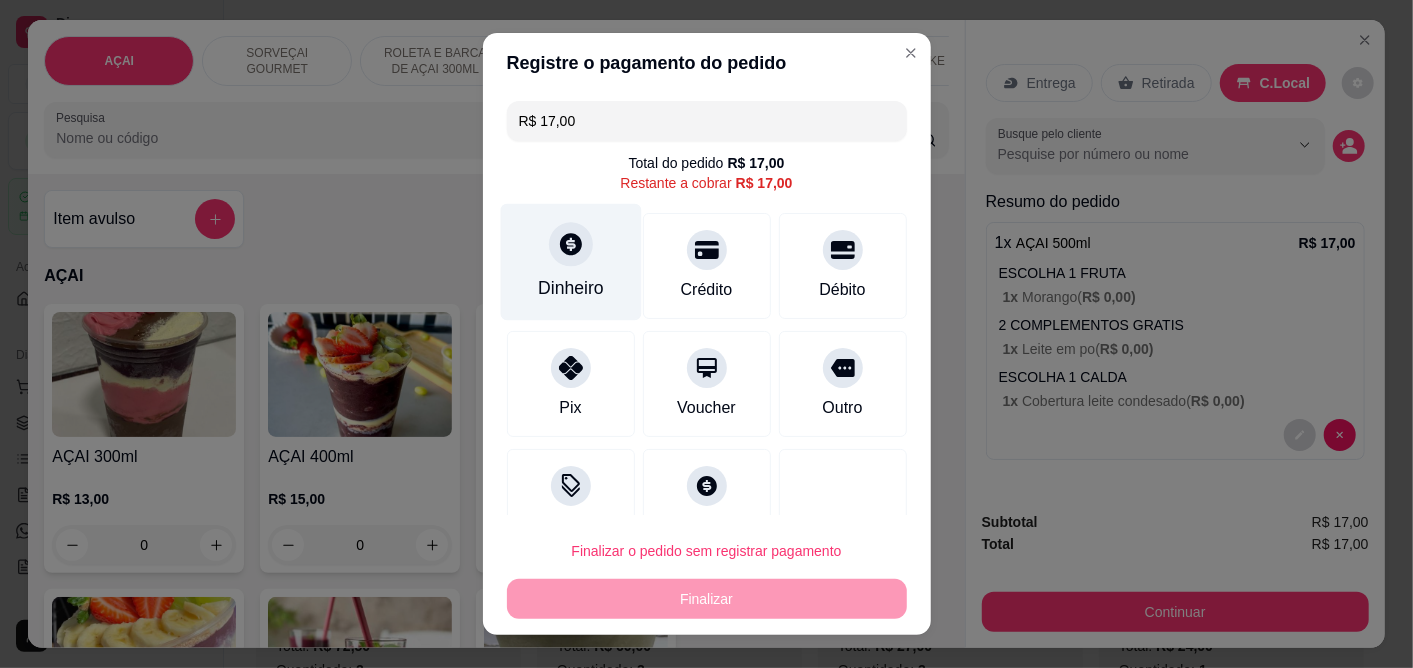 click on "Dinheiro" at bounding box center [570, 262] 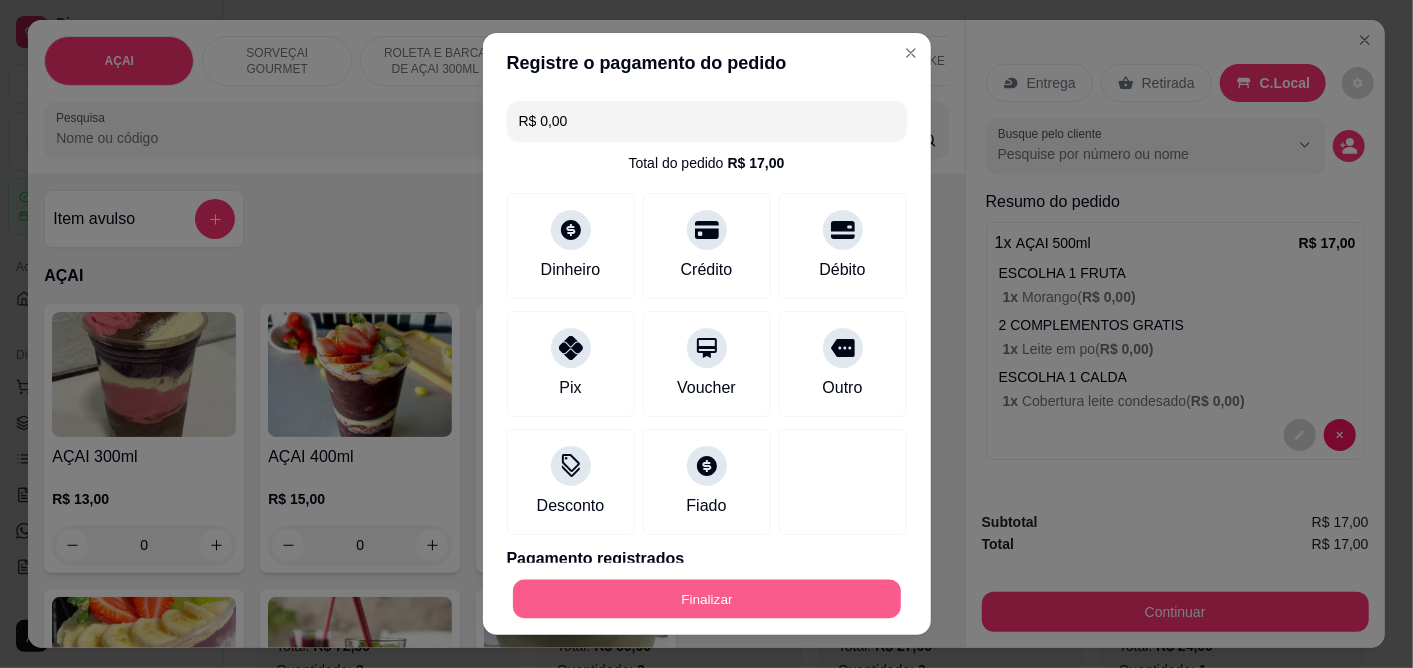 click on "Finalizar" at bounding box center [707, 598] 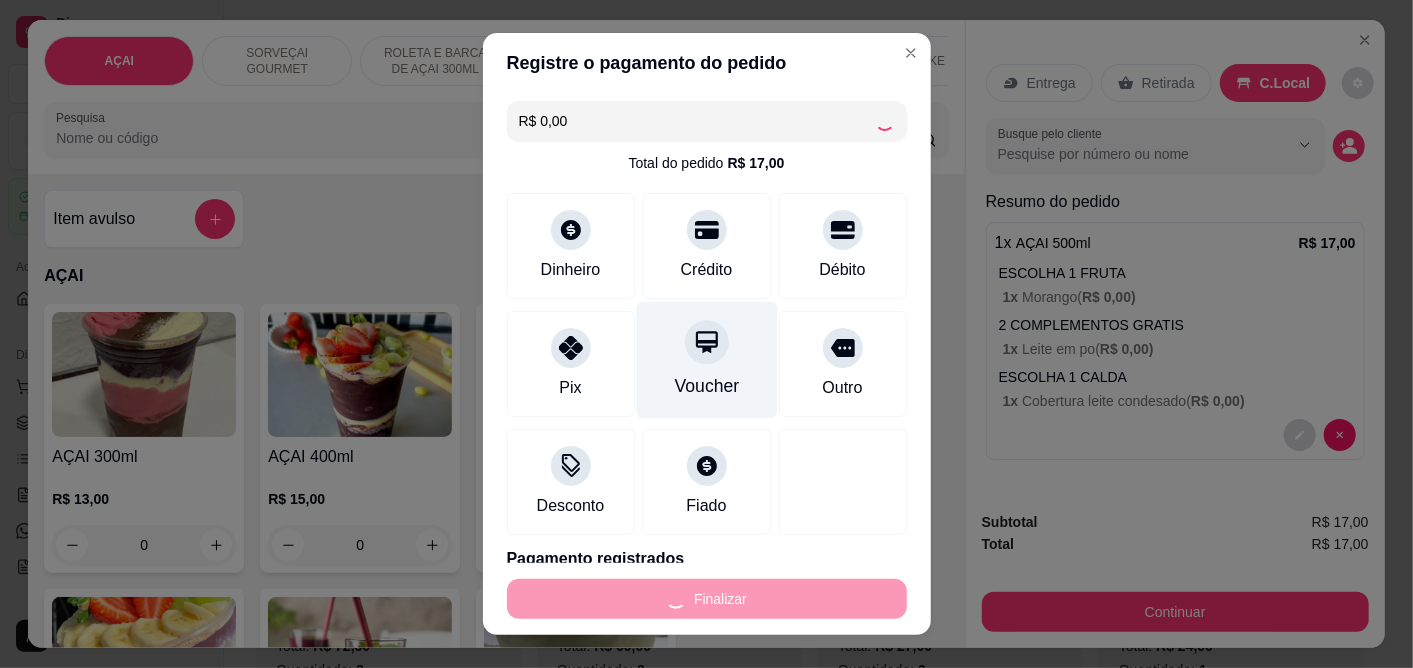 type on "-R$ 17,00" 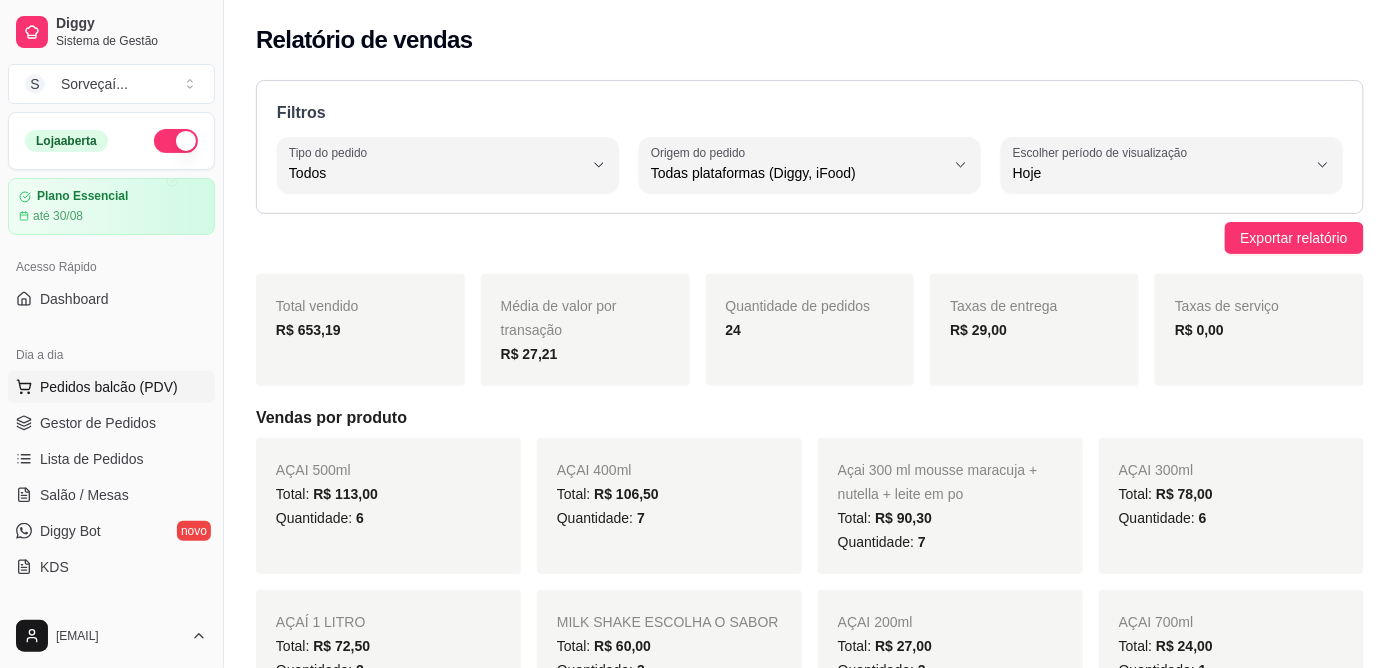 click on "Pedidos balcão (PDV)" at bounding box center [109, 387] 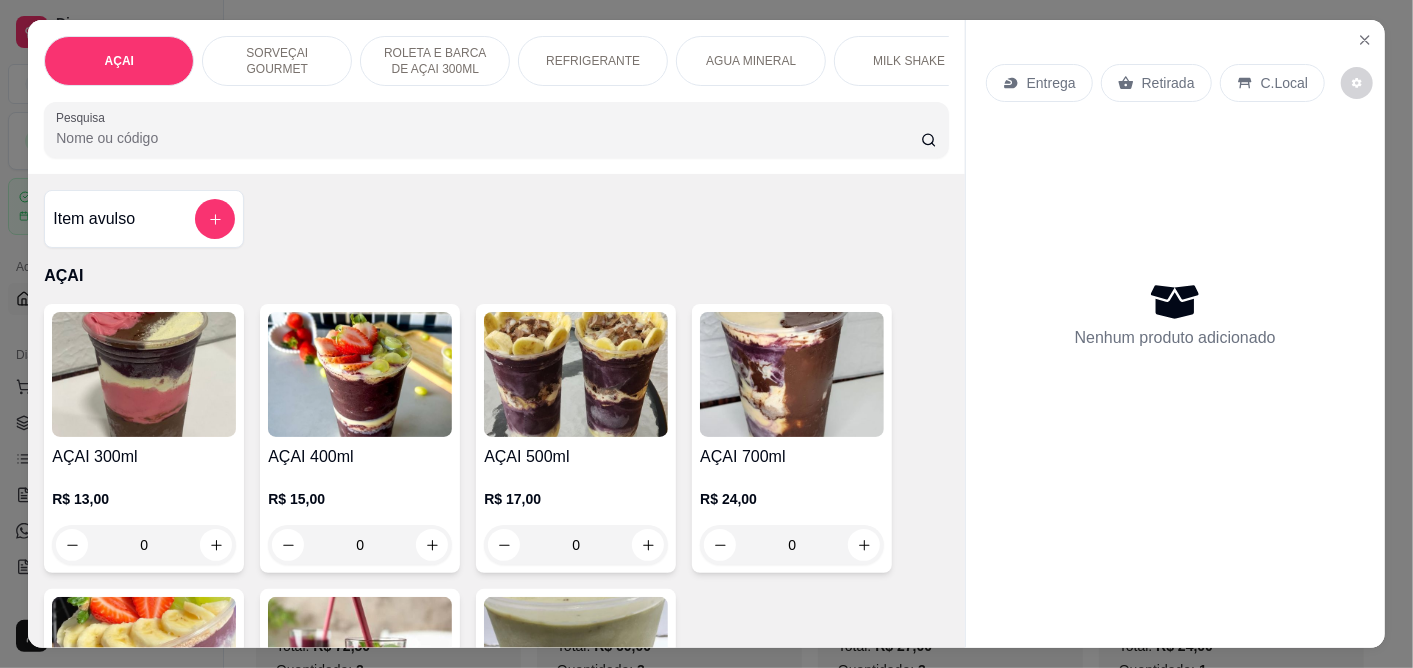 type 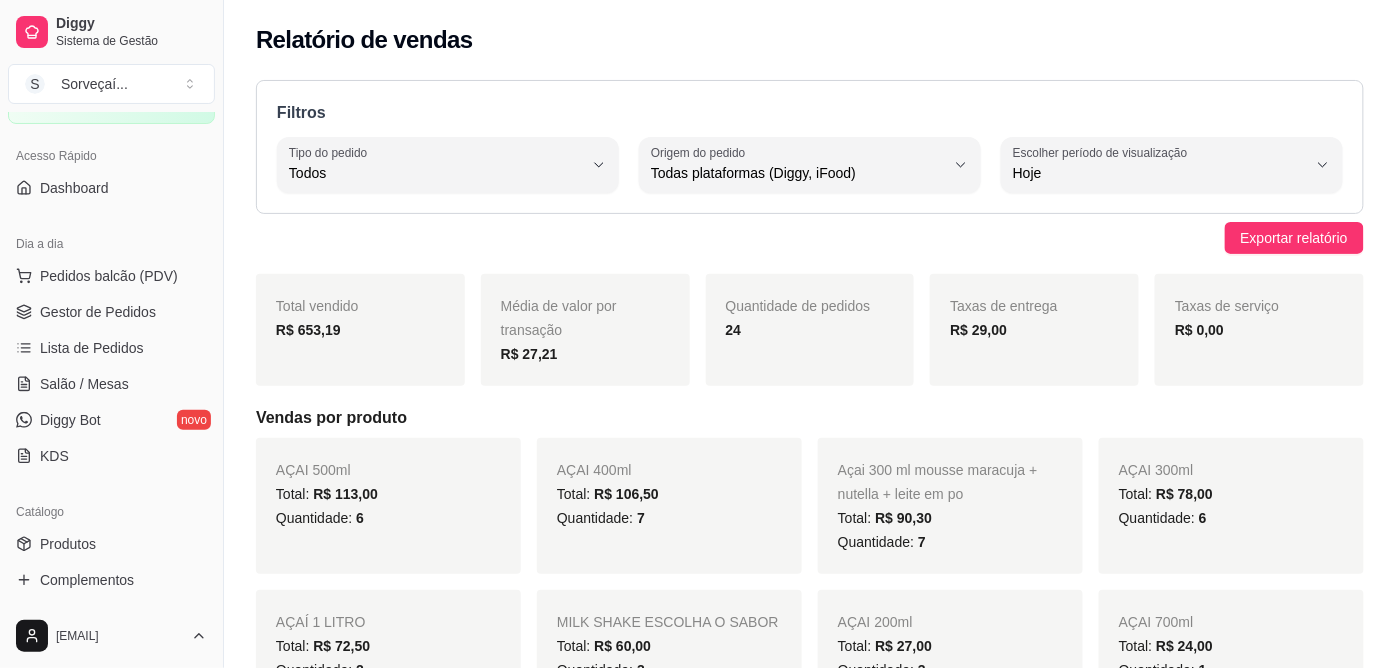 scroll, scrollTop: 222, scrollLeft: 0, axis: vertical 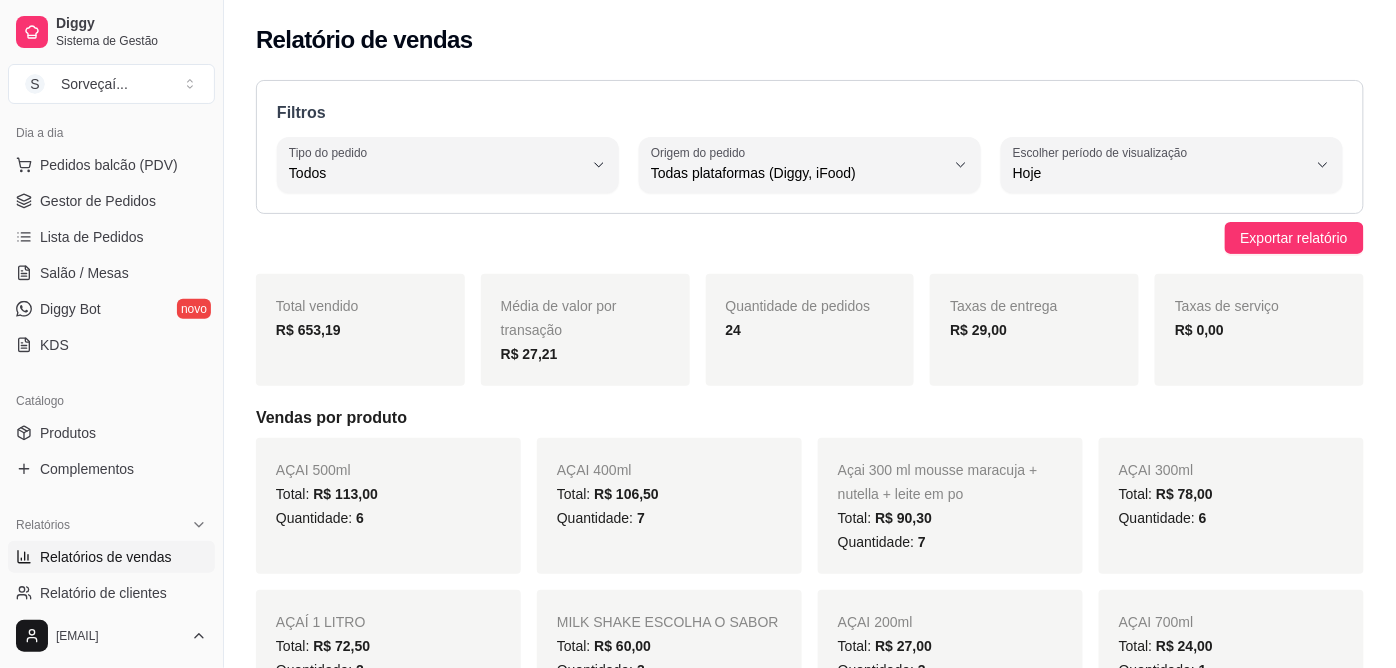 click on "Relatórios de vendas" at bounding box center (106, 557) 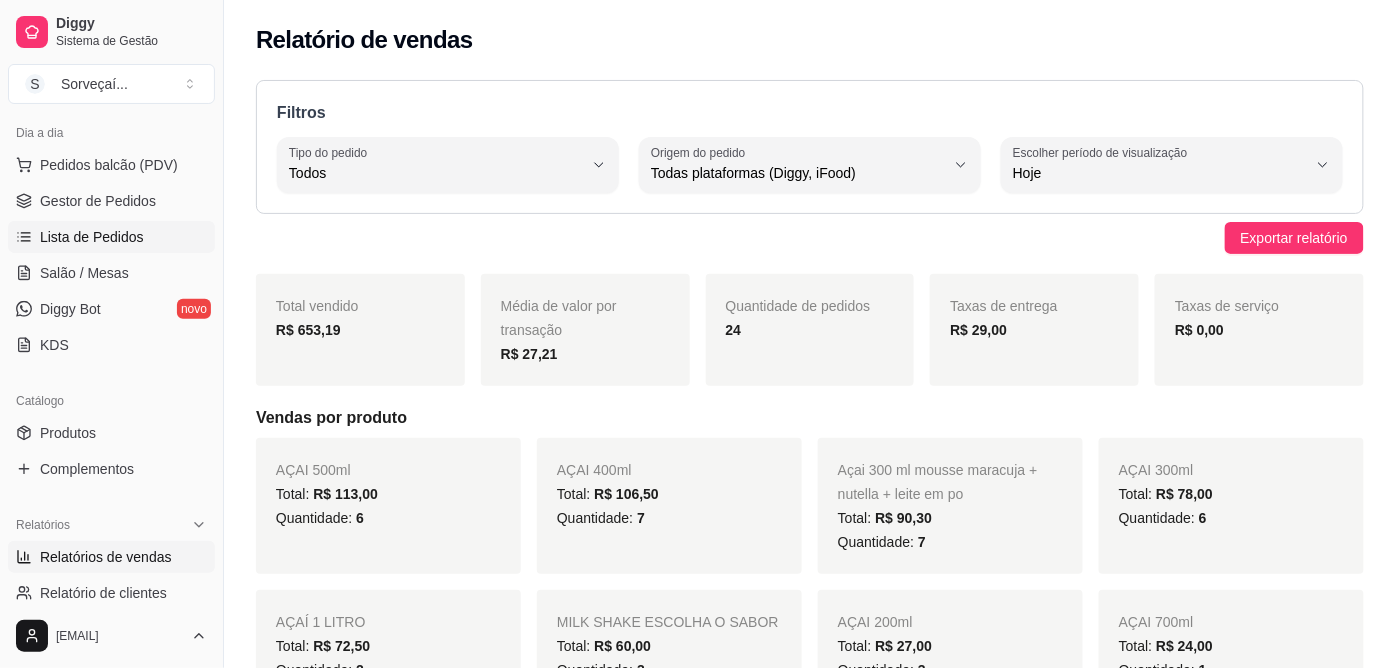 click on "Lista de Pedidos" at bounding box center (111, 237) 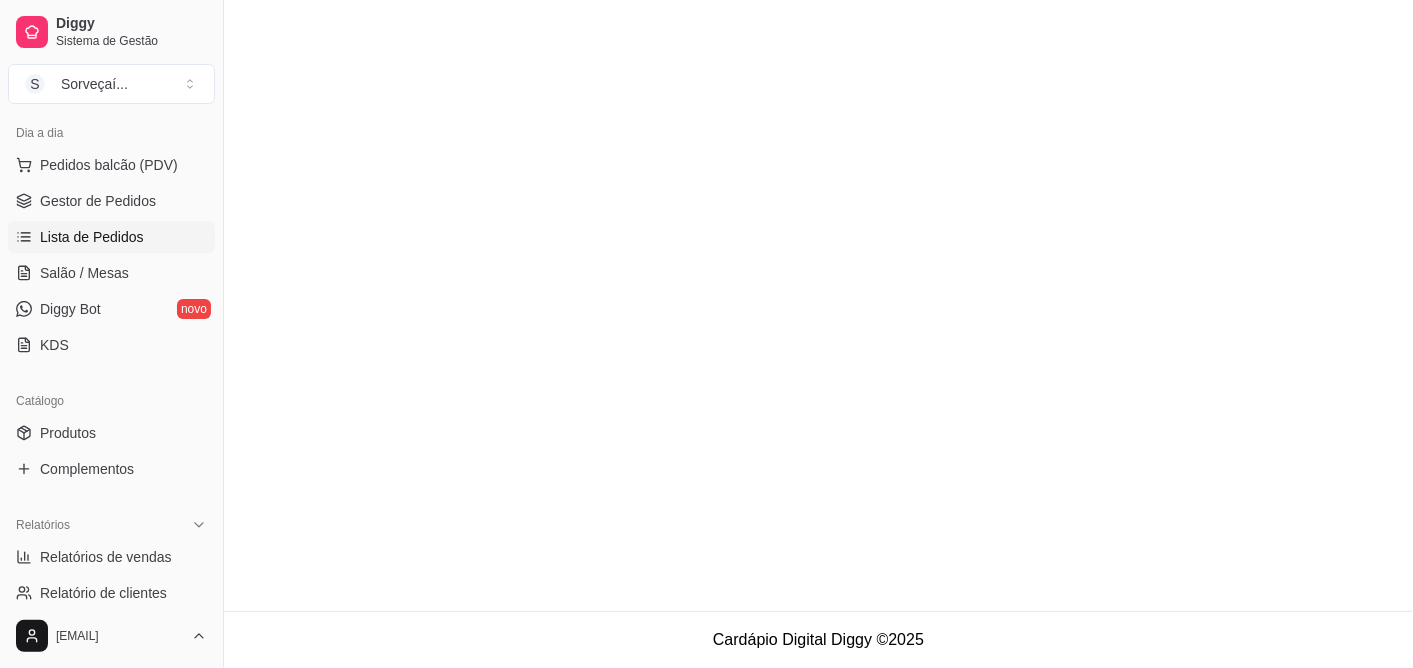 click on "Pedidos balcão (PDV) Gestor de Pedidos Lista de Pedidos Salão / Mesas Diggy Bot novo KDS" at bounding box center (111, 255) 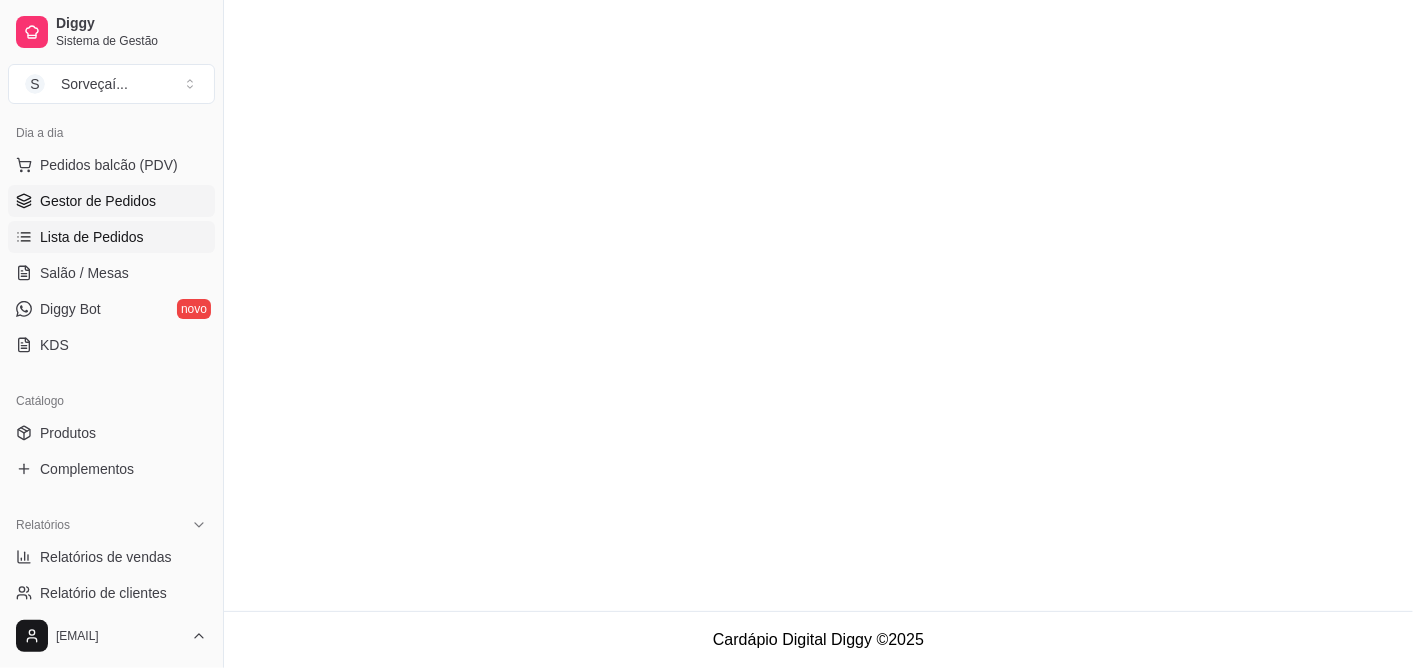 click on "Gestor de Pedidos" at bounding box center (98, 201) 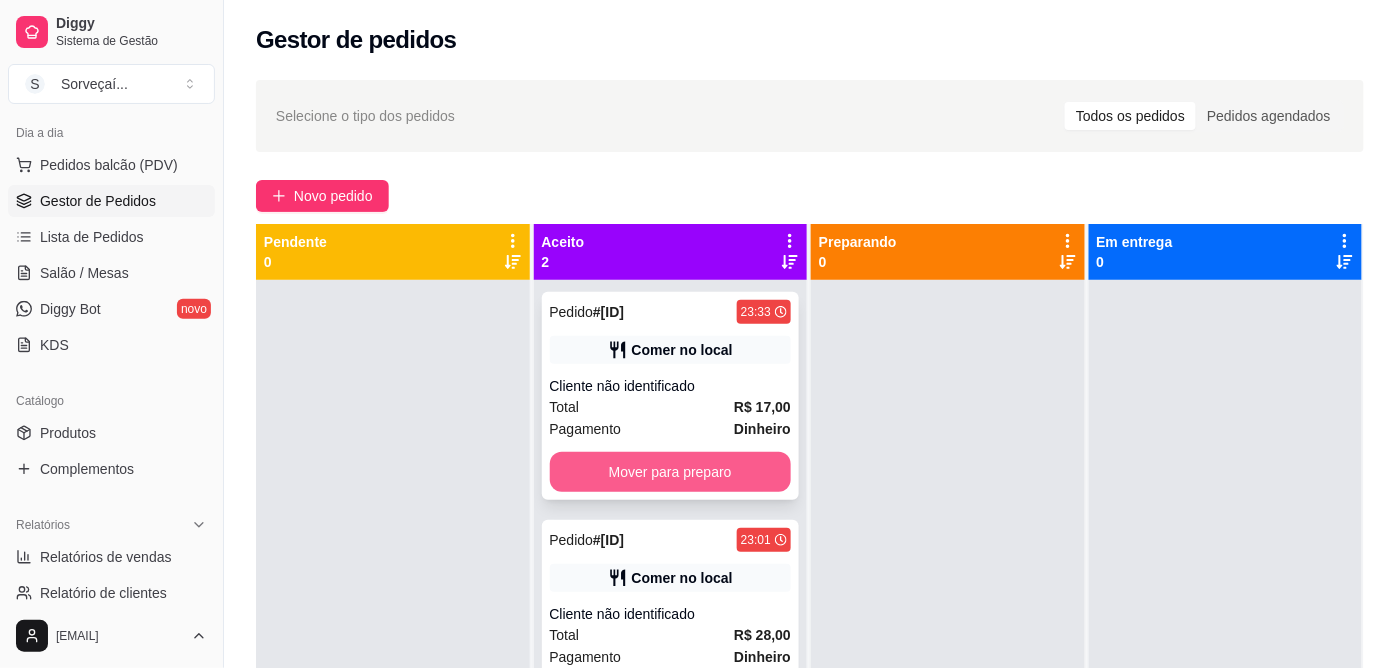 scroll, scrollTop: 55, scrollLeft: 0, axis: vertical 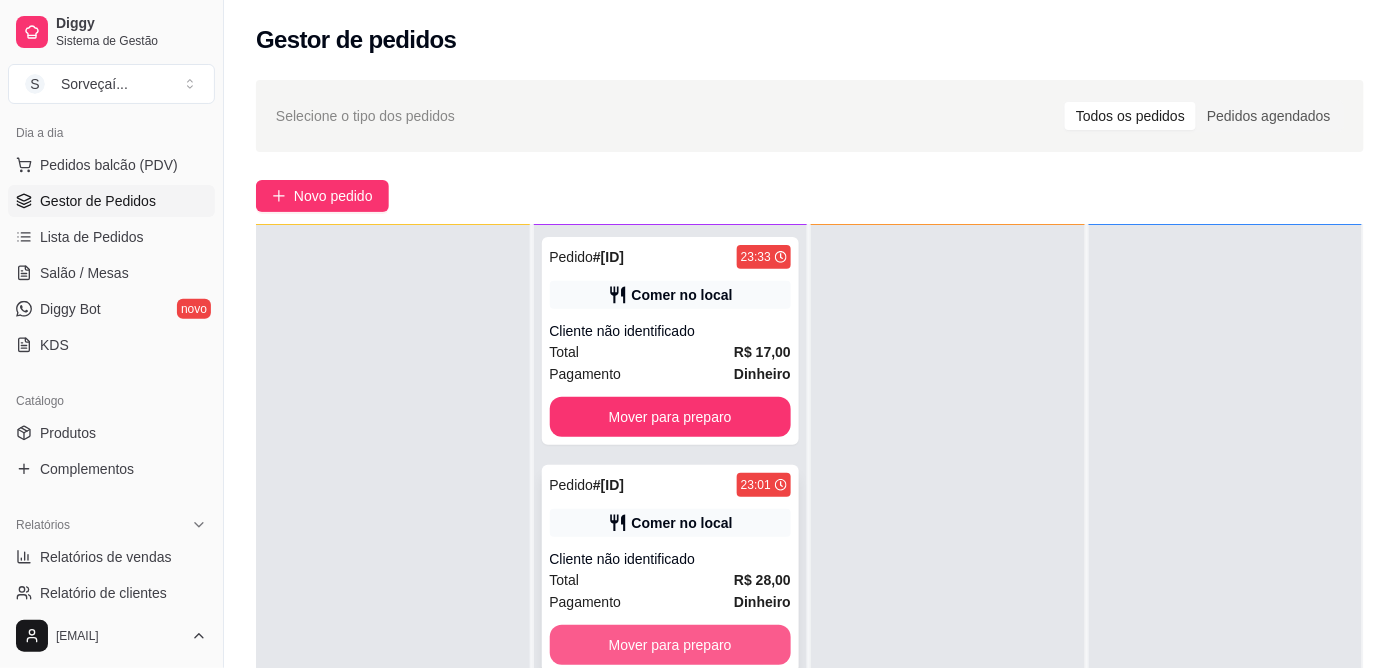 click on "Mover para preparo" at bounding box center [671, 645] 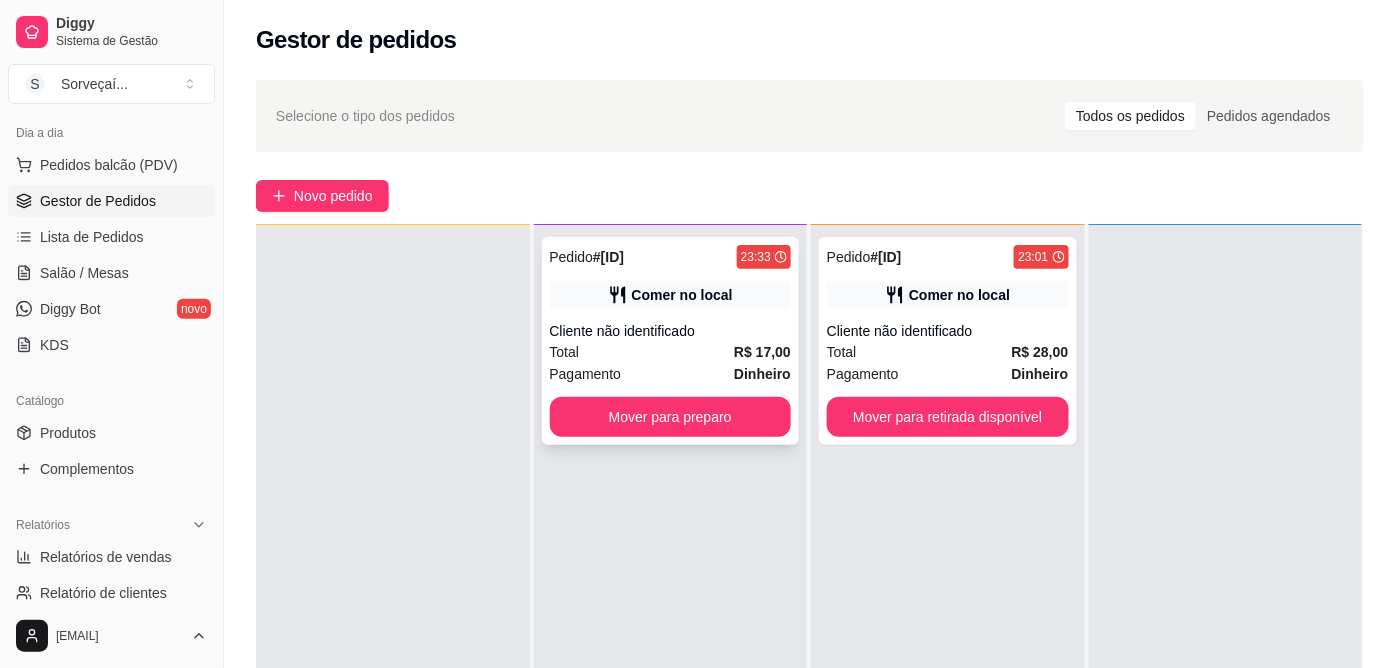click on "Mover para preparo" at bounding box center (671, 417) 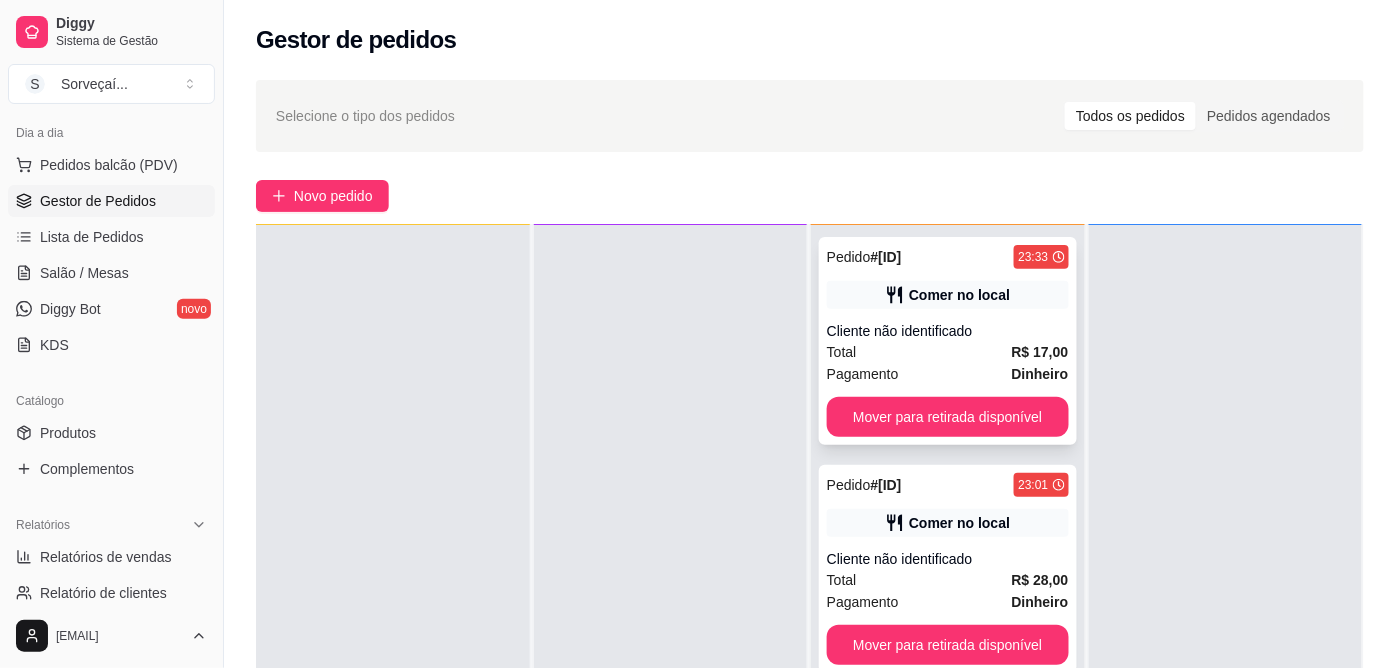 click on "Pedido  # [ID] [TIME] Comer no local Cliente não identificado Total R$ 17,00 Pagamento Dinheiro Mover para retirada disponível" at bounding box center [948, 341] 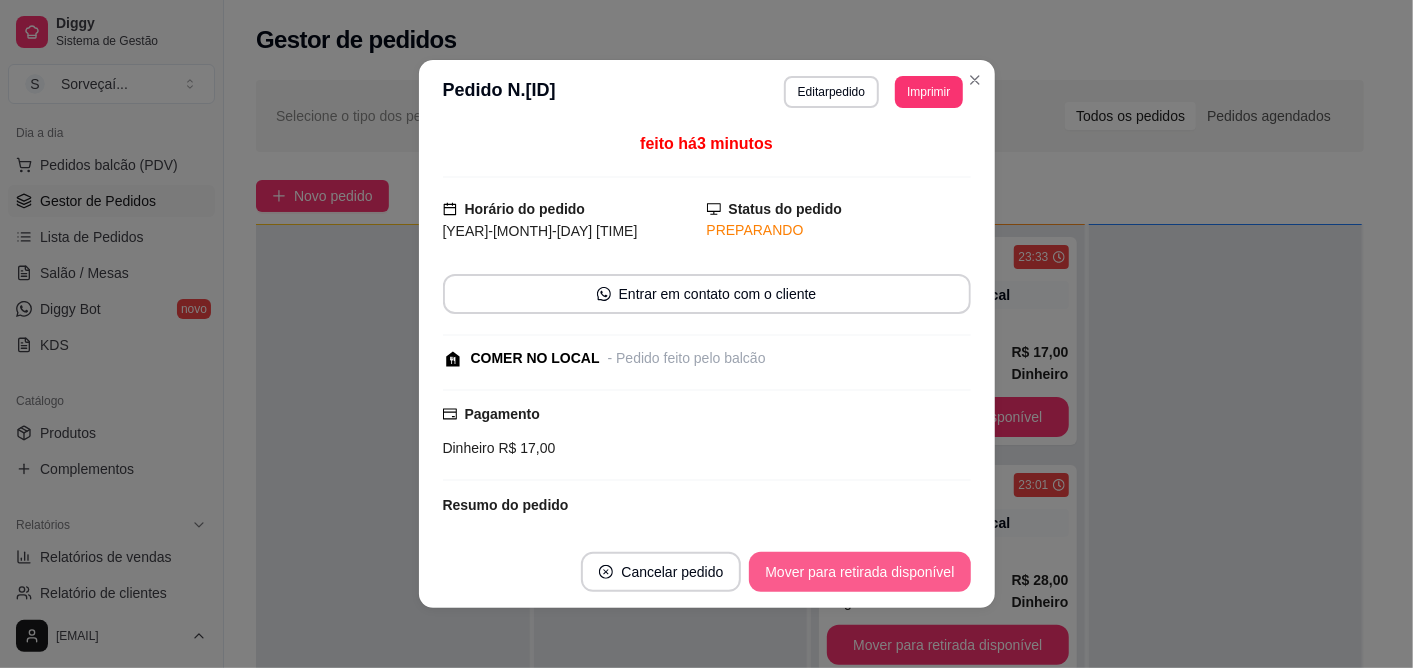 click on "Mover para retirada disponível" at bounding box center (859, 572) 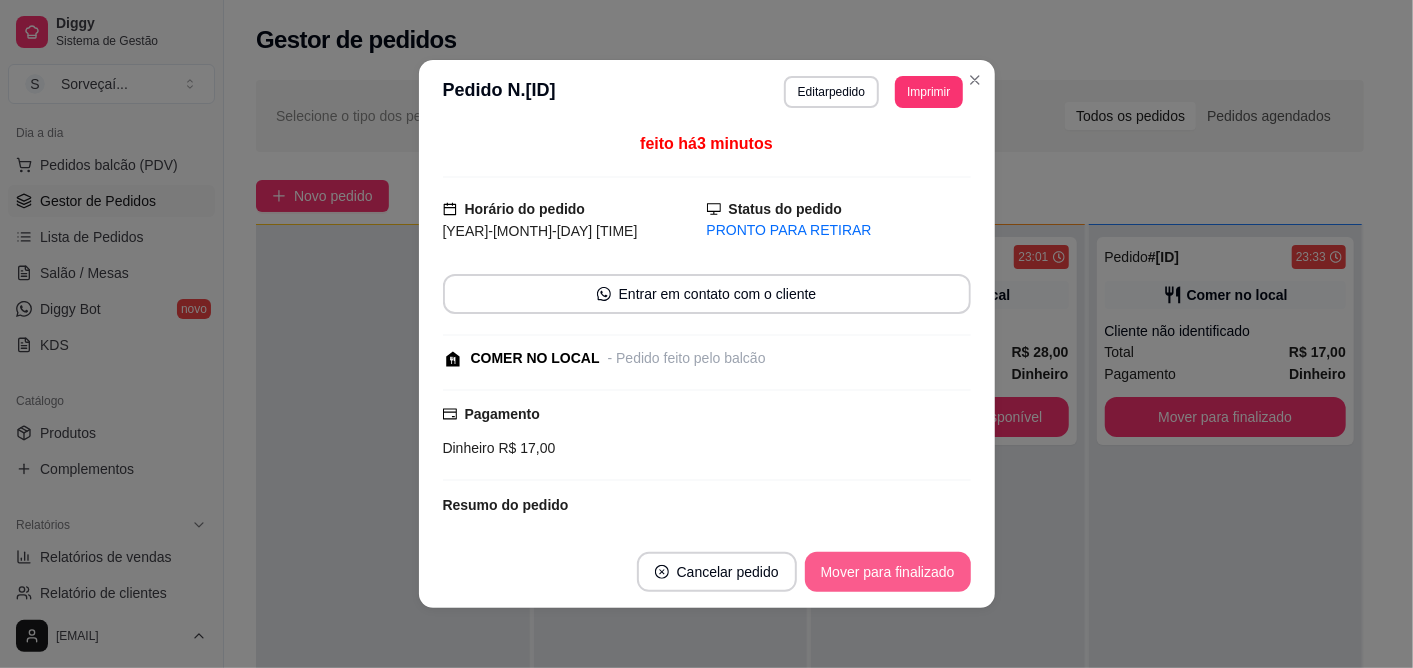 click on "Mover para finalizado" at bounding box center [888, 572] 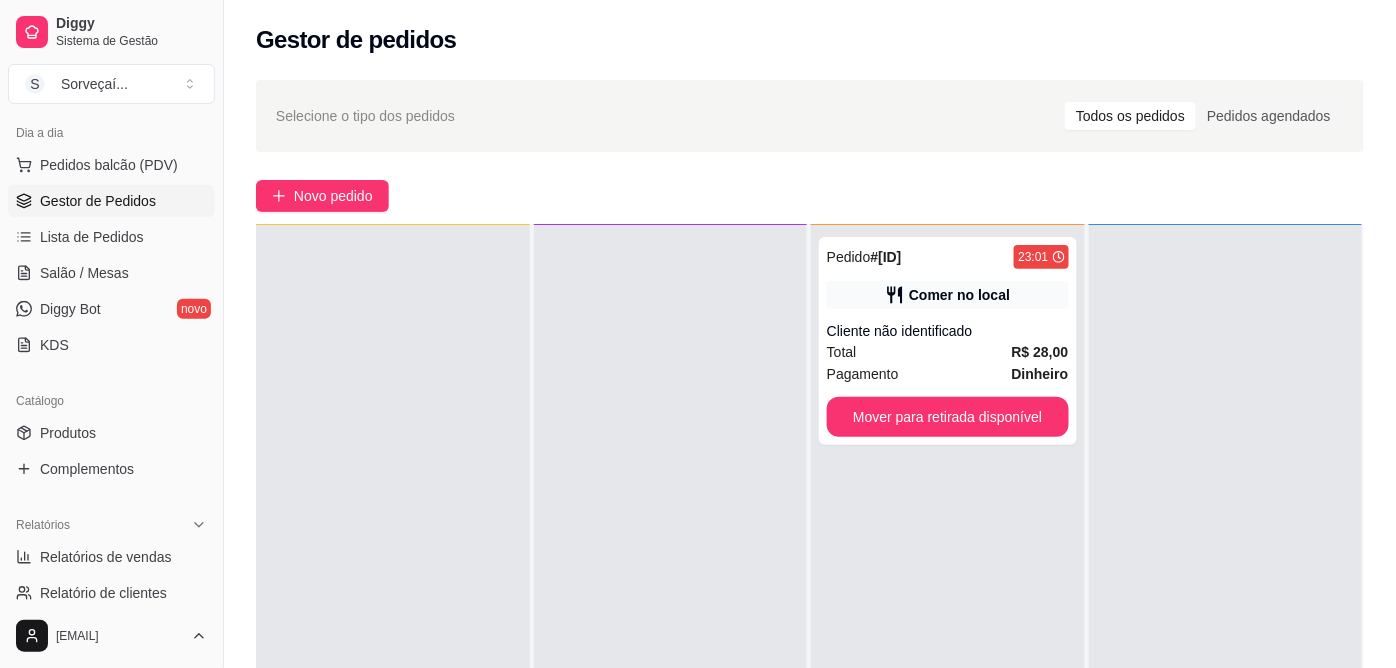 drag, startPoint x: 1002, startPoint y: 457, endPoint x: 1007, endPoint y: 445, distance: 13 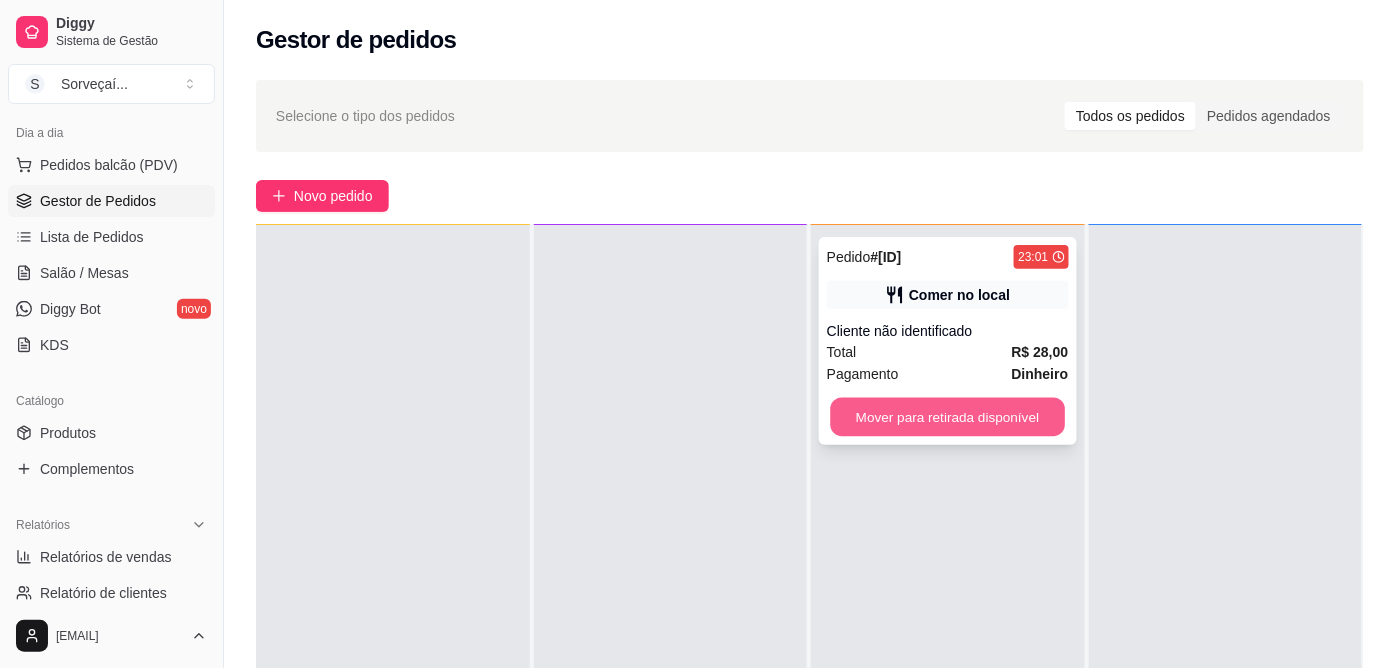 click on "Mover para retirada disponível" at bounding box center [948, 417] 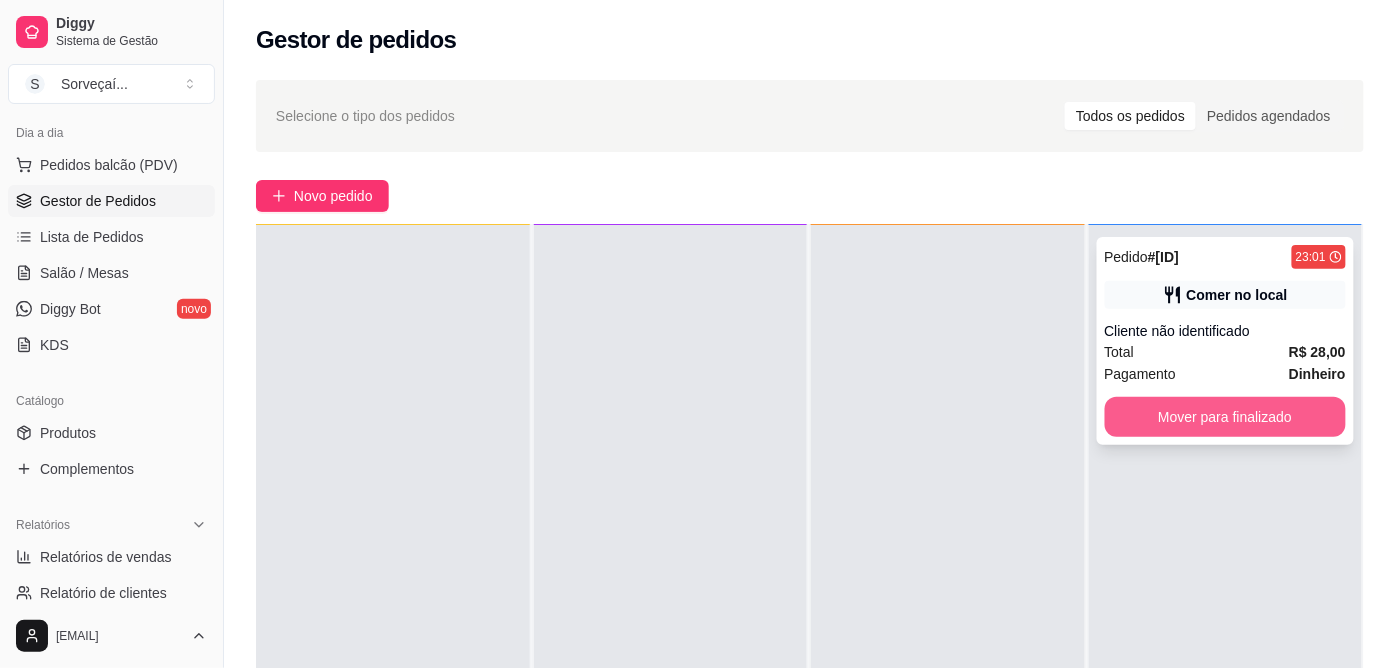 click on "Mover para finalizado" at bounding box center (1226, 417) 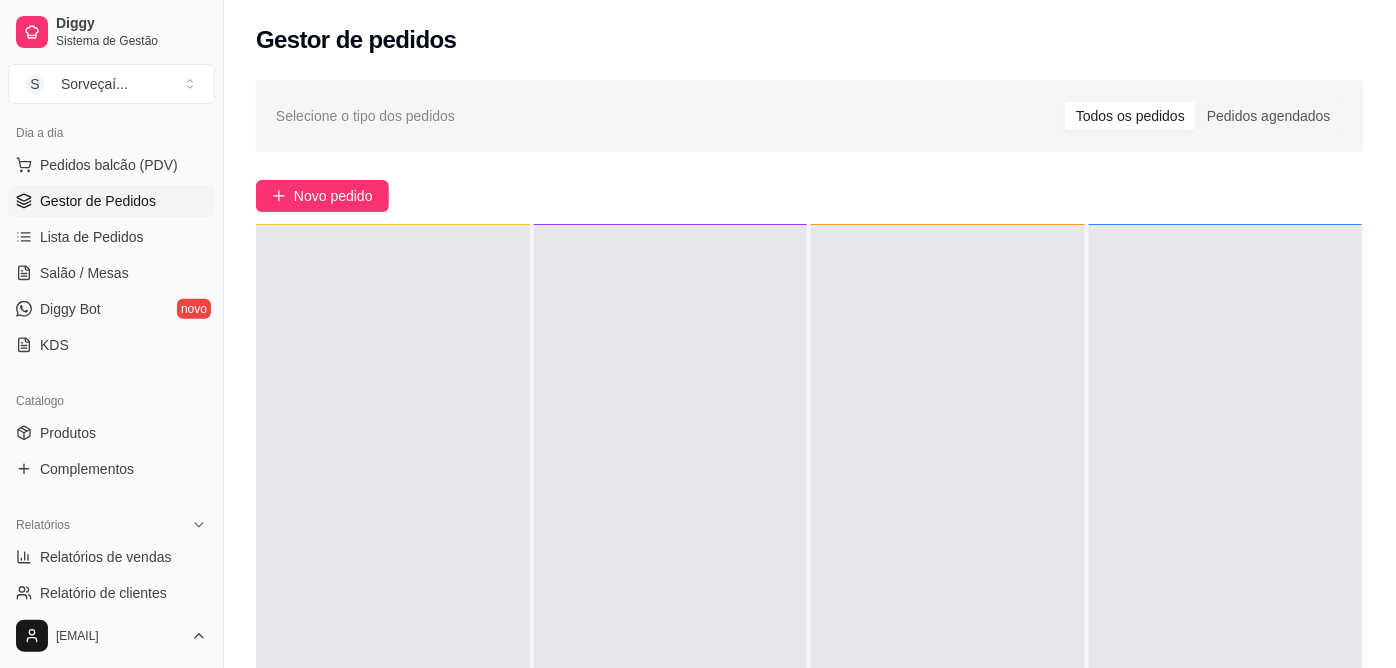 click on "Gestor de Pedidos" at bounding box center (111, 201) 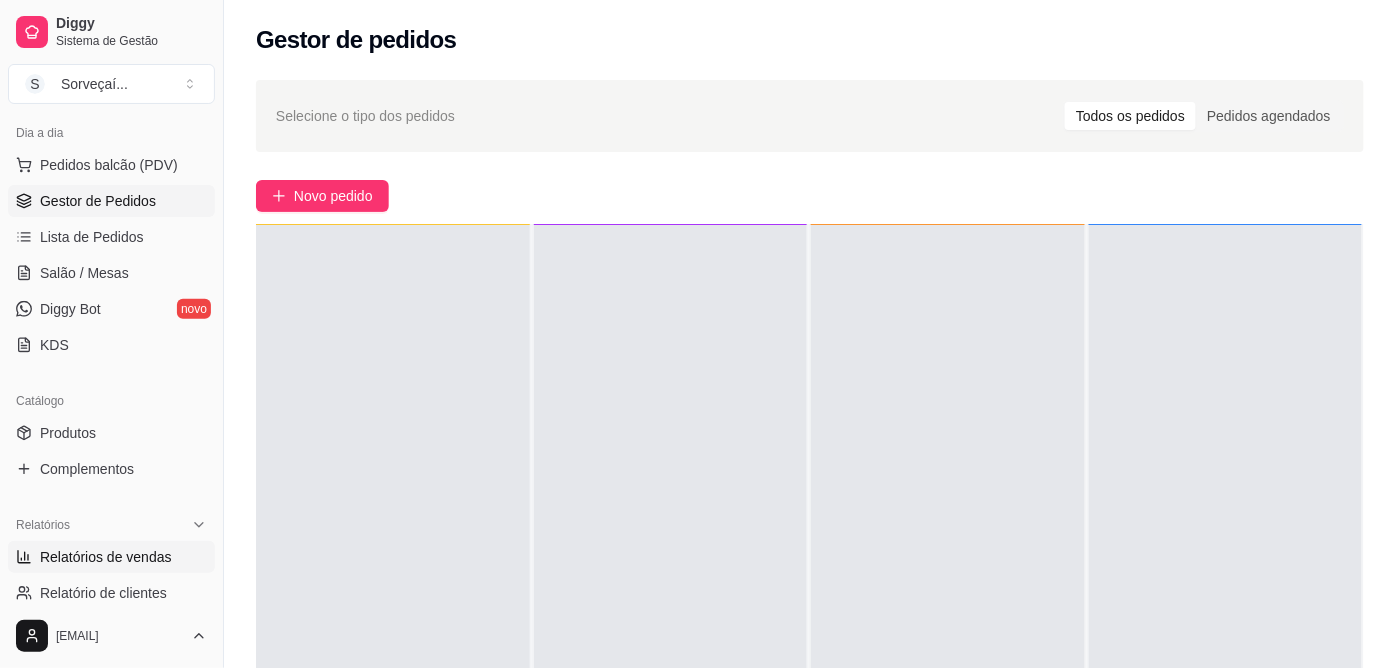 click on "Relatórios de vendas" at bounding box center (106, 557) 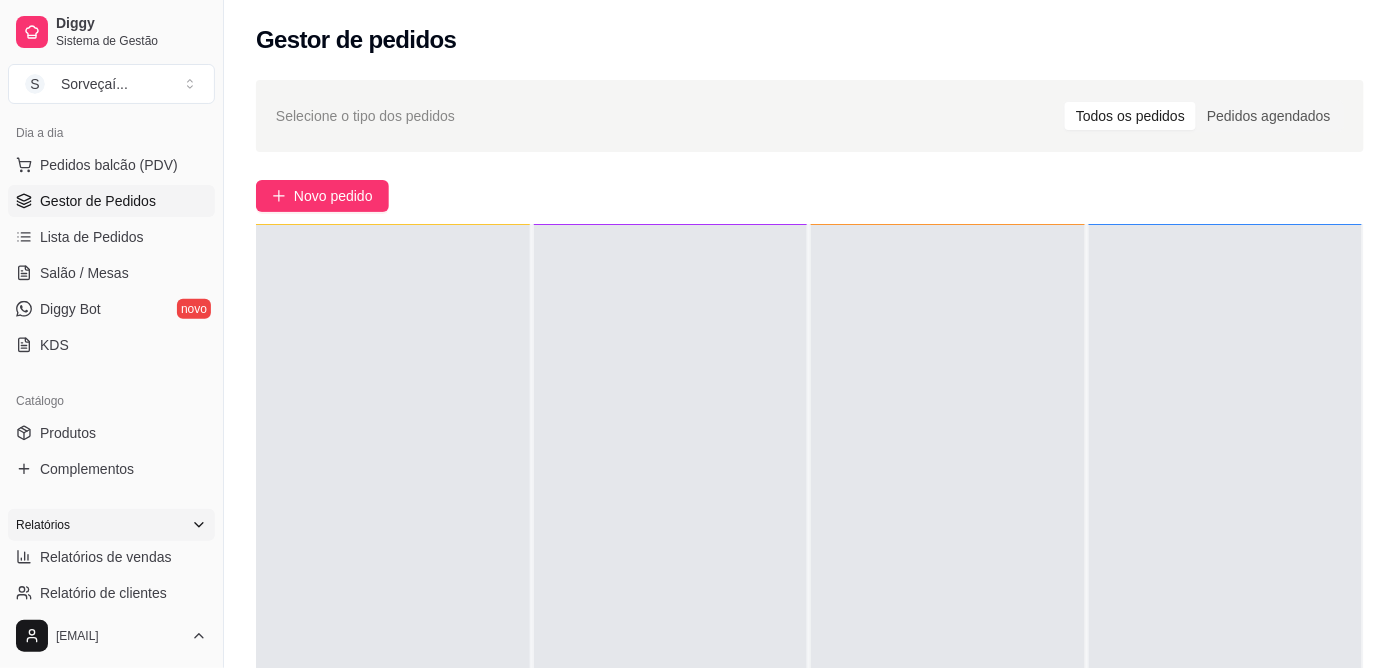 select on "ALL" 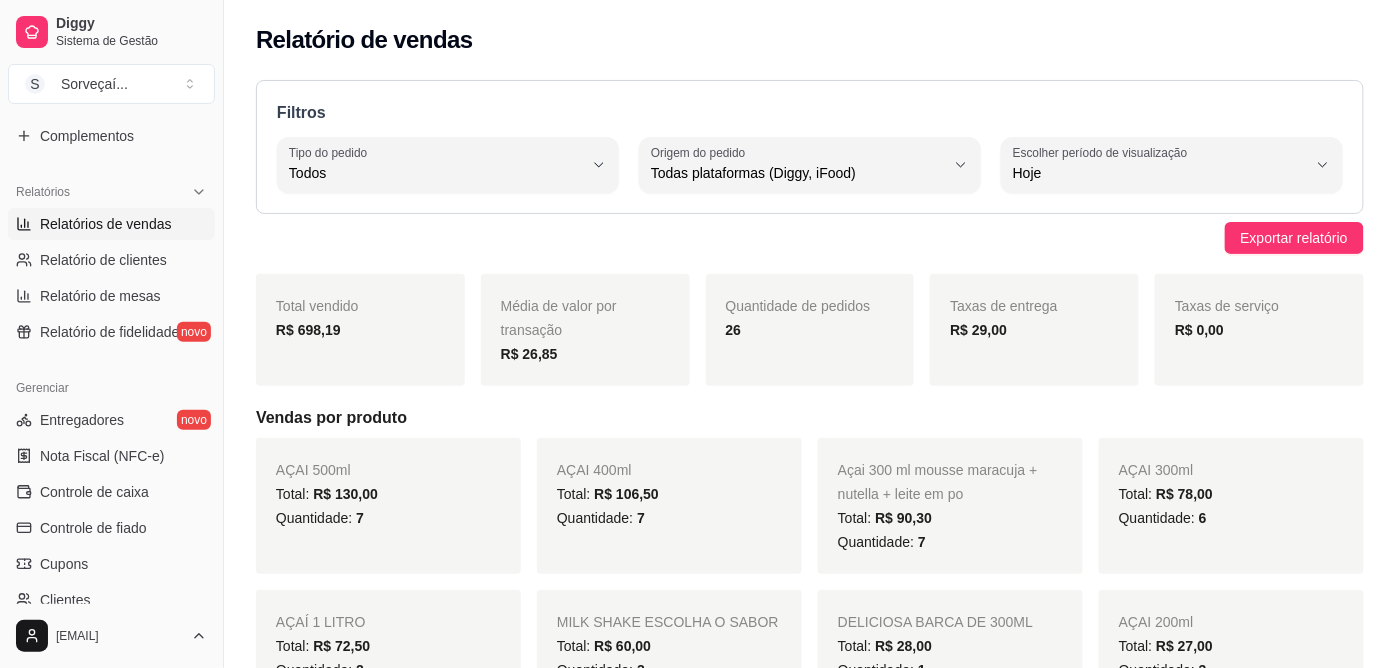 scroll, scrollTop: 770, scrollLeft: 0, axis: vertical 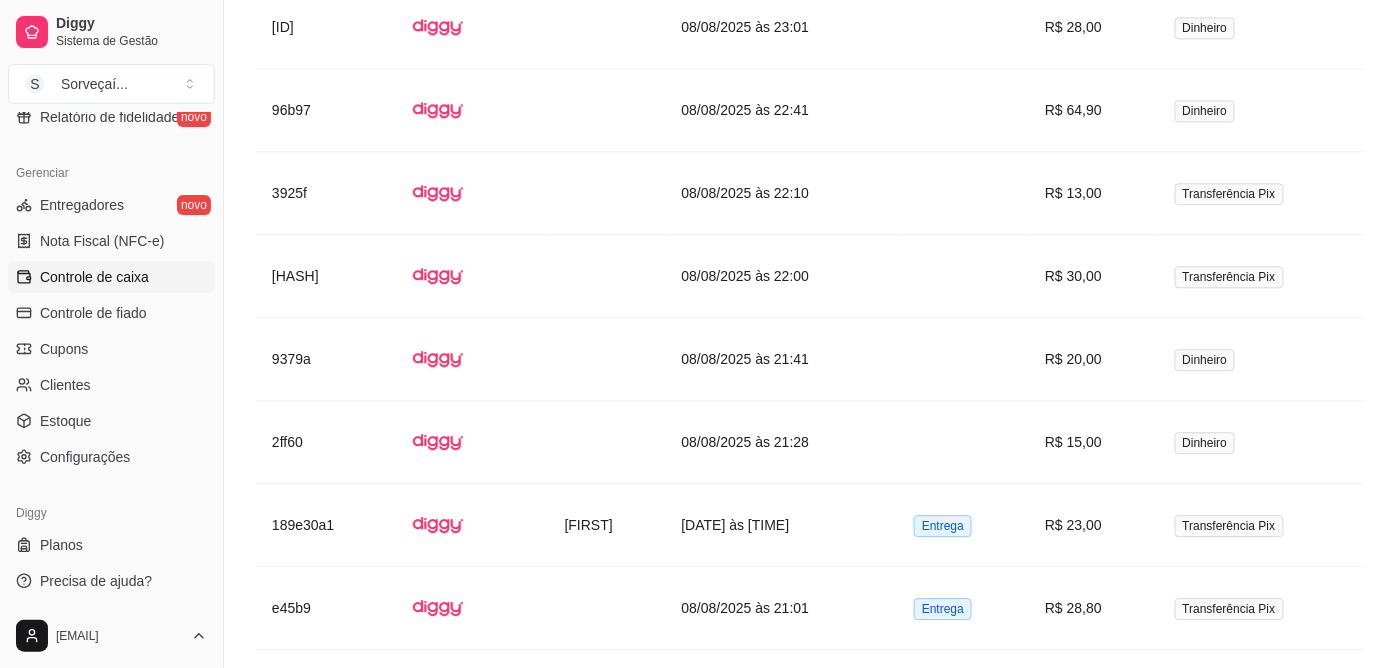 click on "Controle de caixa" at bounding box center [111, 277] 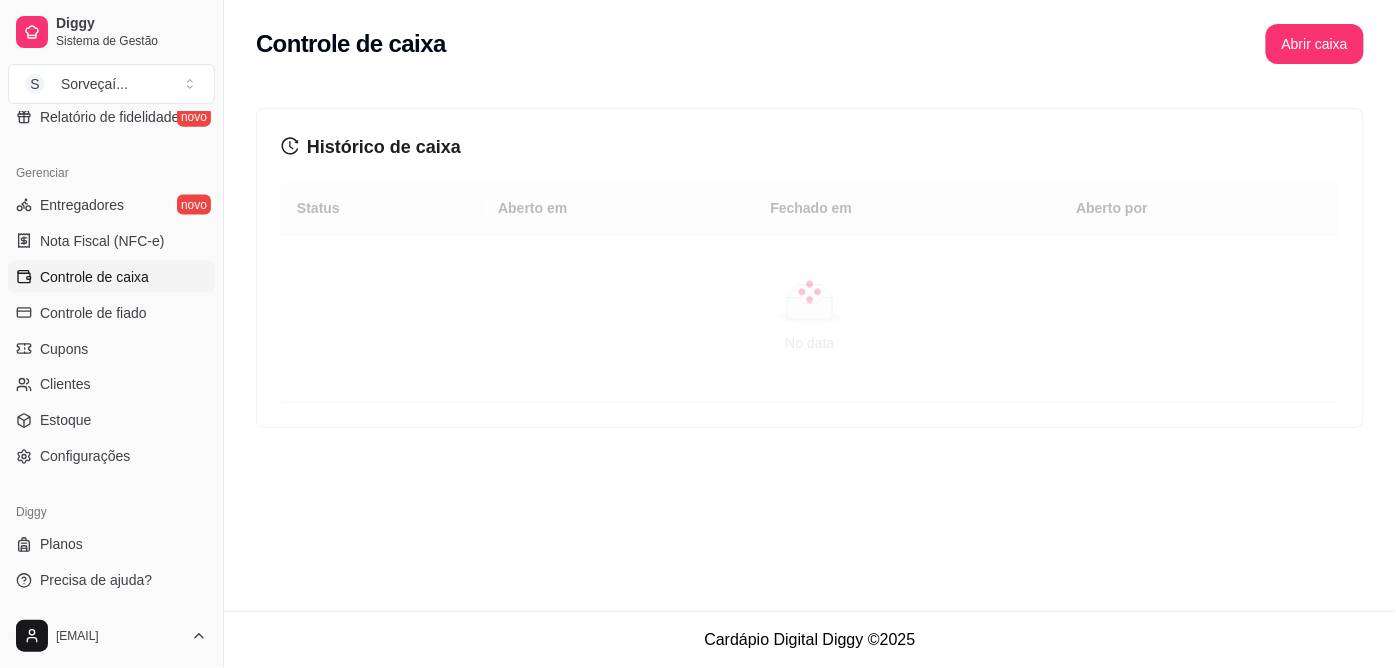 scroll, scrollTop: 0, scrollLeft: 0, axis: both 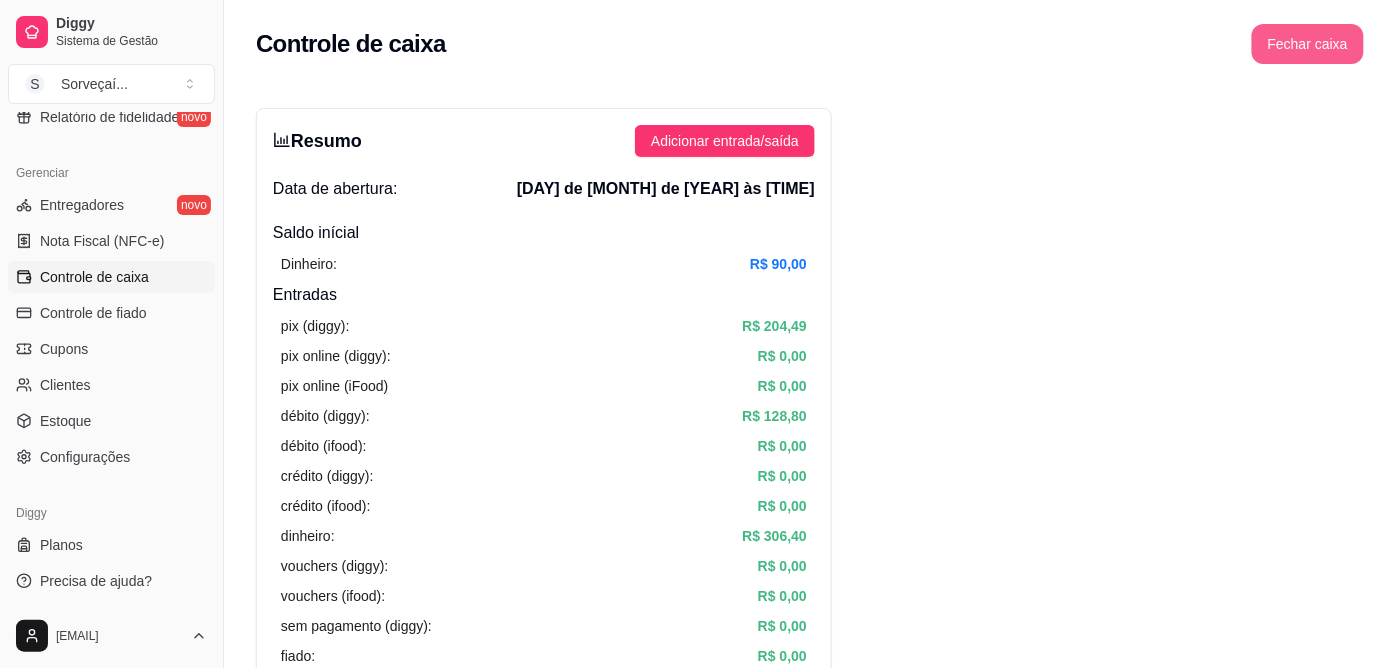 click on "Fechar caixa" at bounding box center (1308, 44) 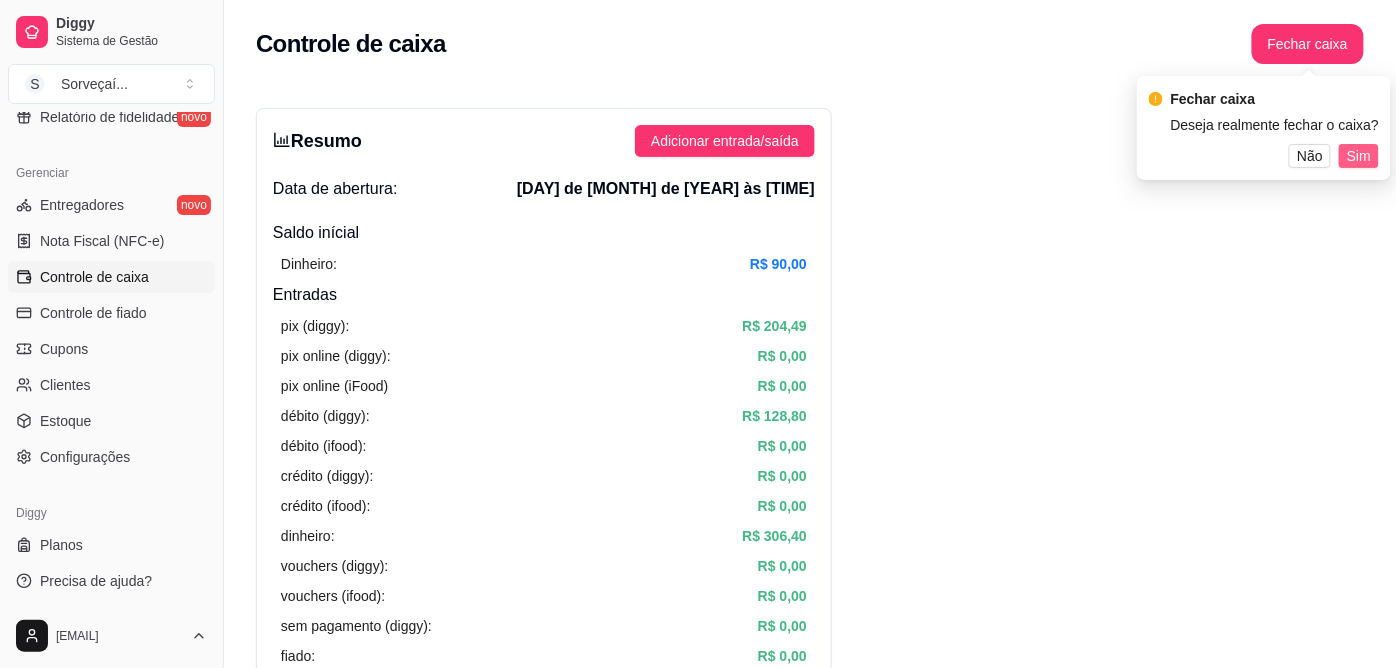 click on "Sim" at bounding box center (1359, 156) 